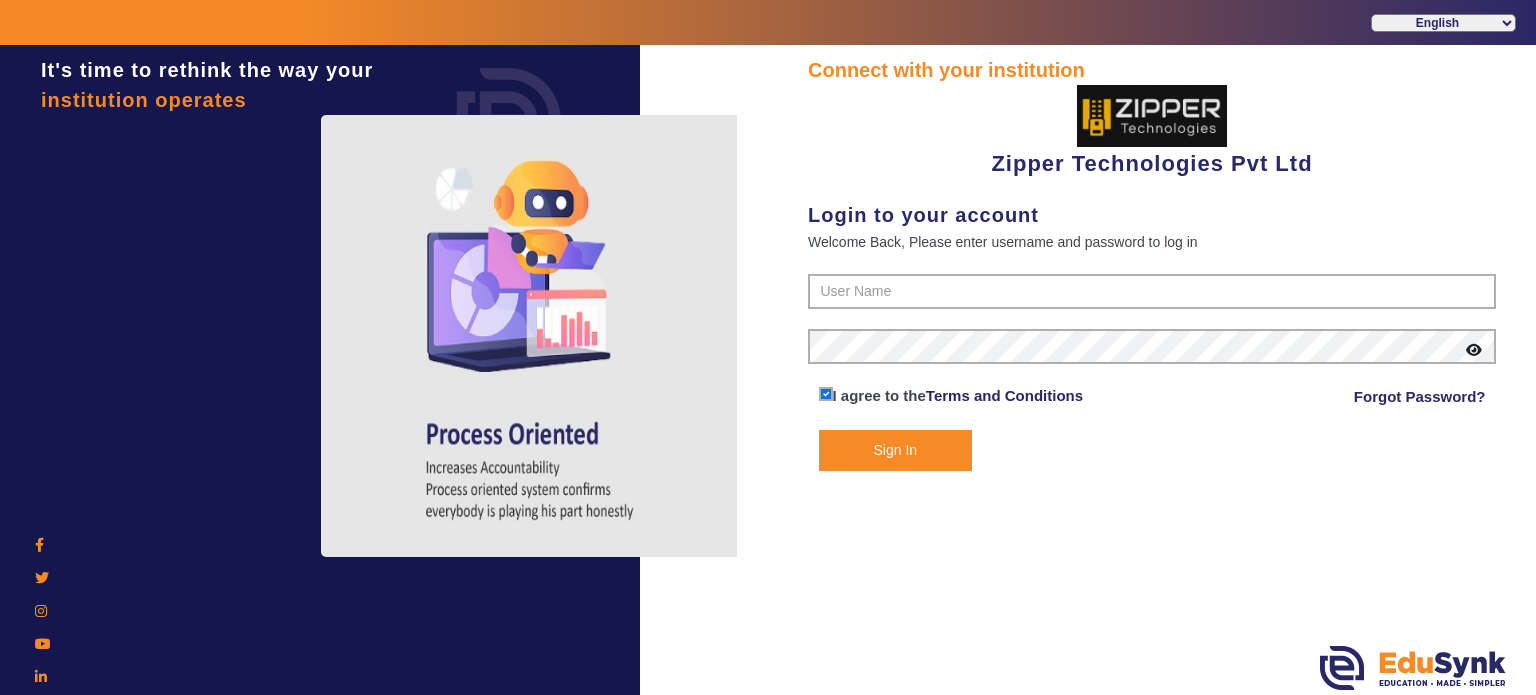 scroll, scrollTop: 0, scrollLeft: 0, axis: both 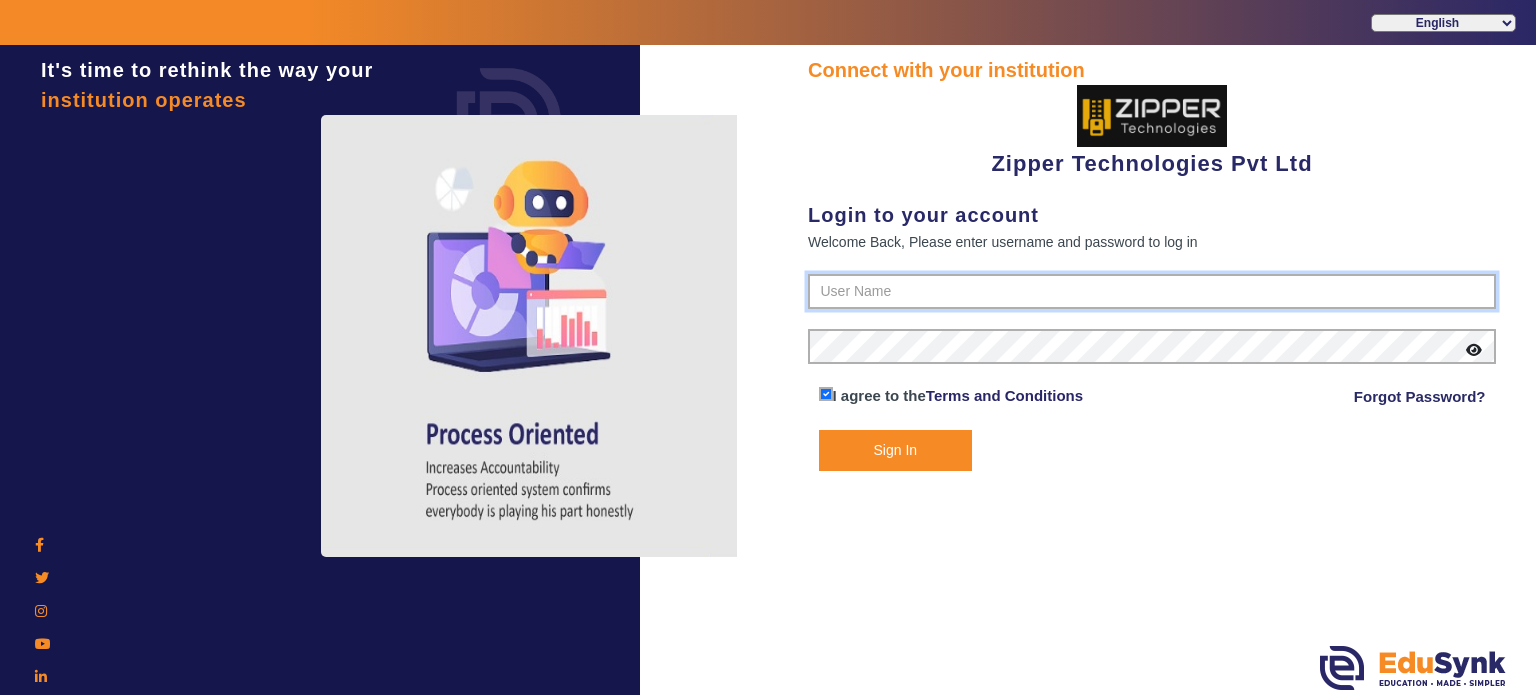 click at bounding box center [1152, 292] 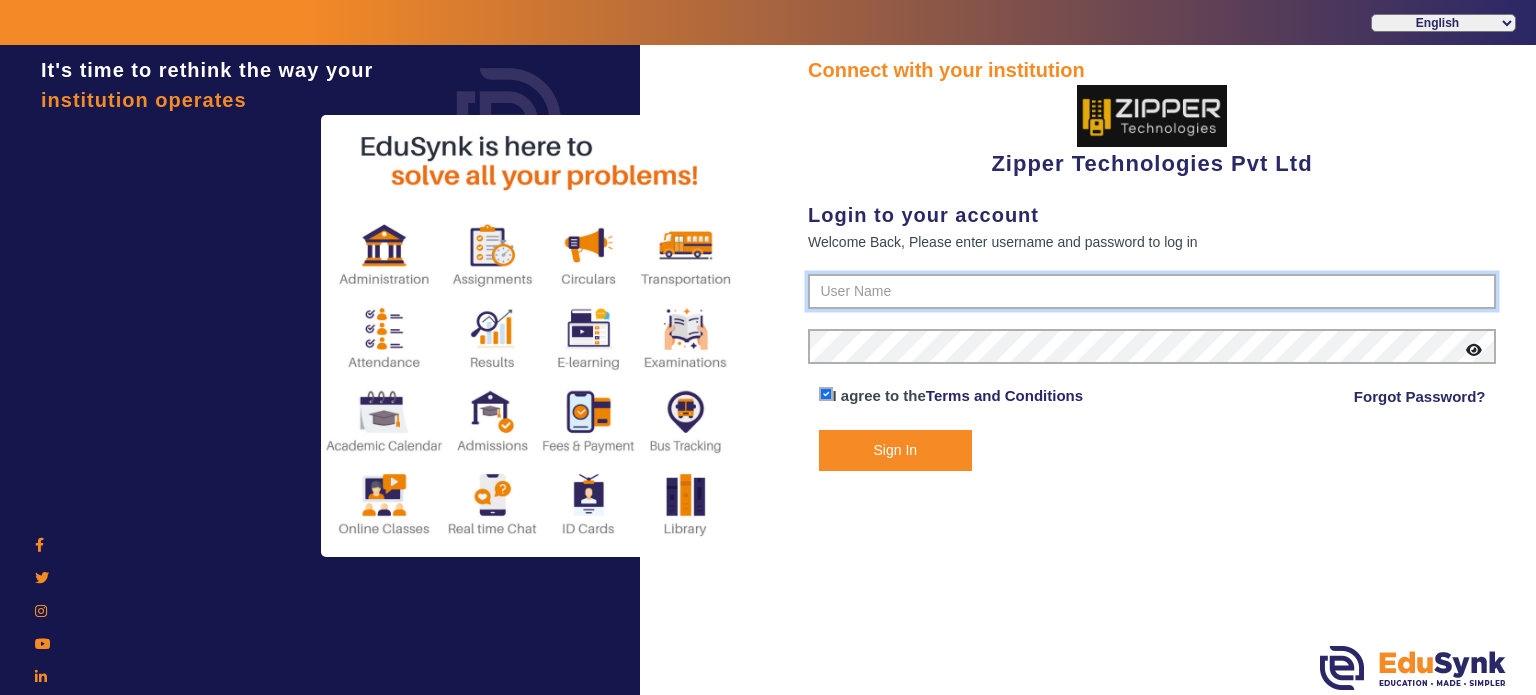 type on "1008790000" 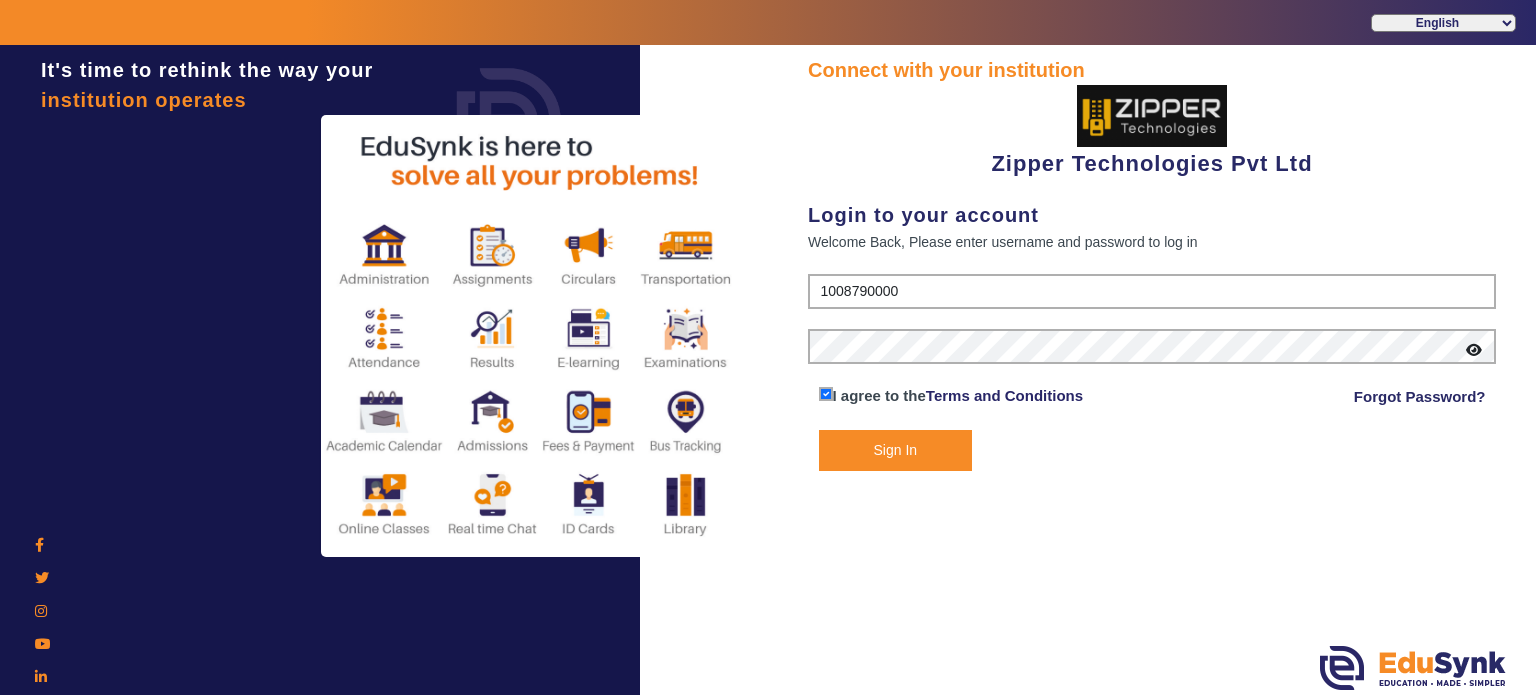 click on "Sign In" 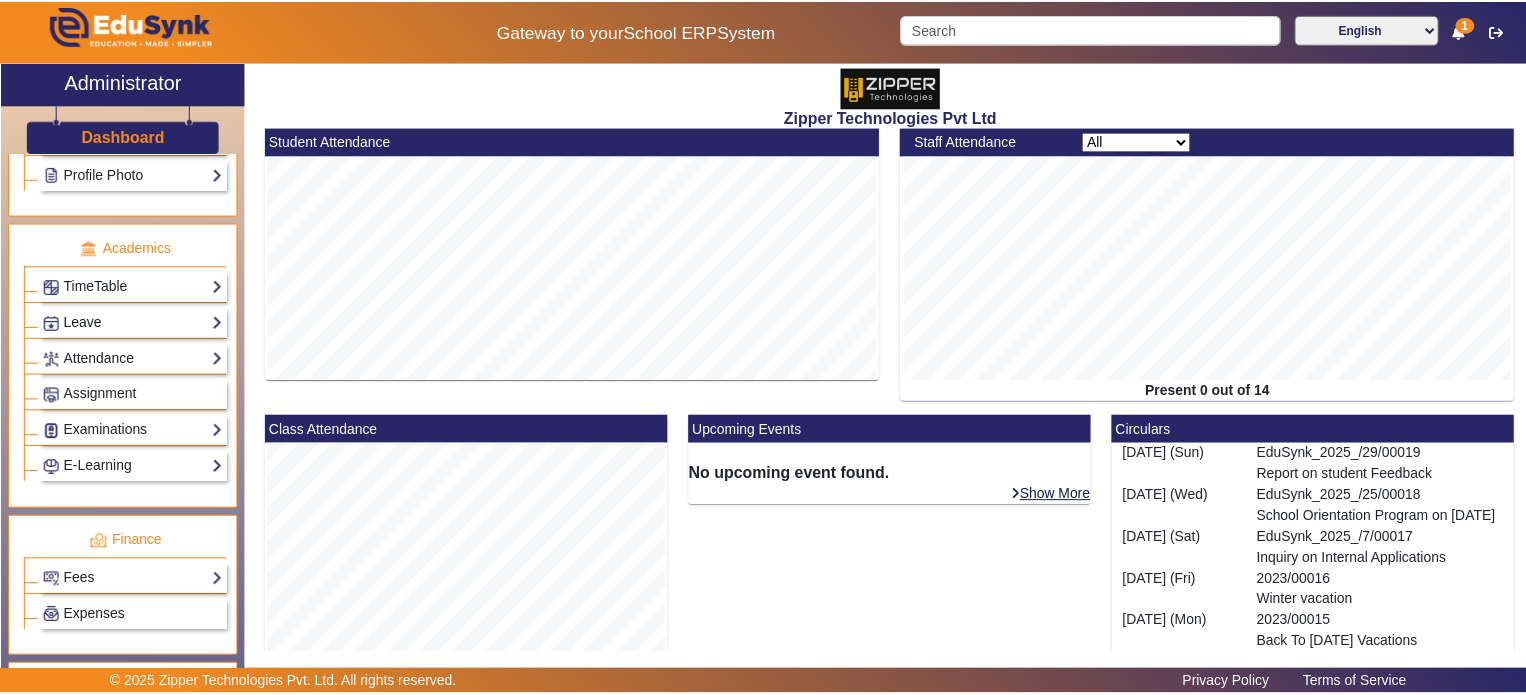 scroll, scrollTop: 730, scrollLeft: 0, axis: vertical 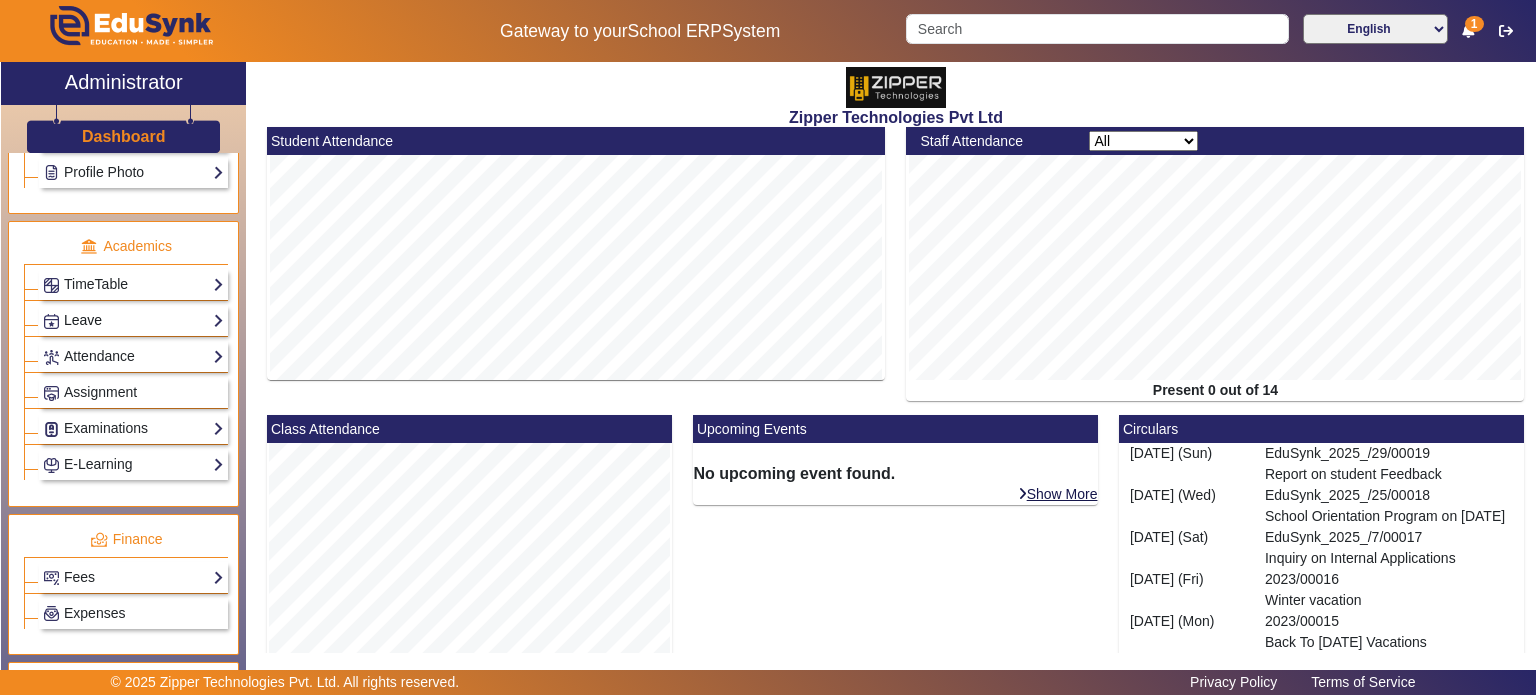 click on "Examinations" 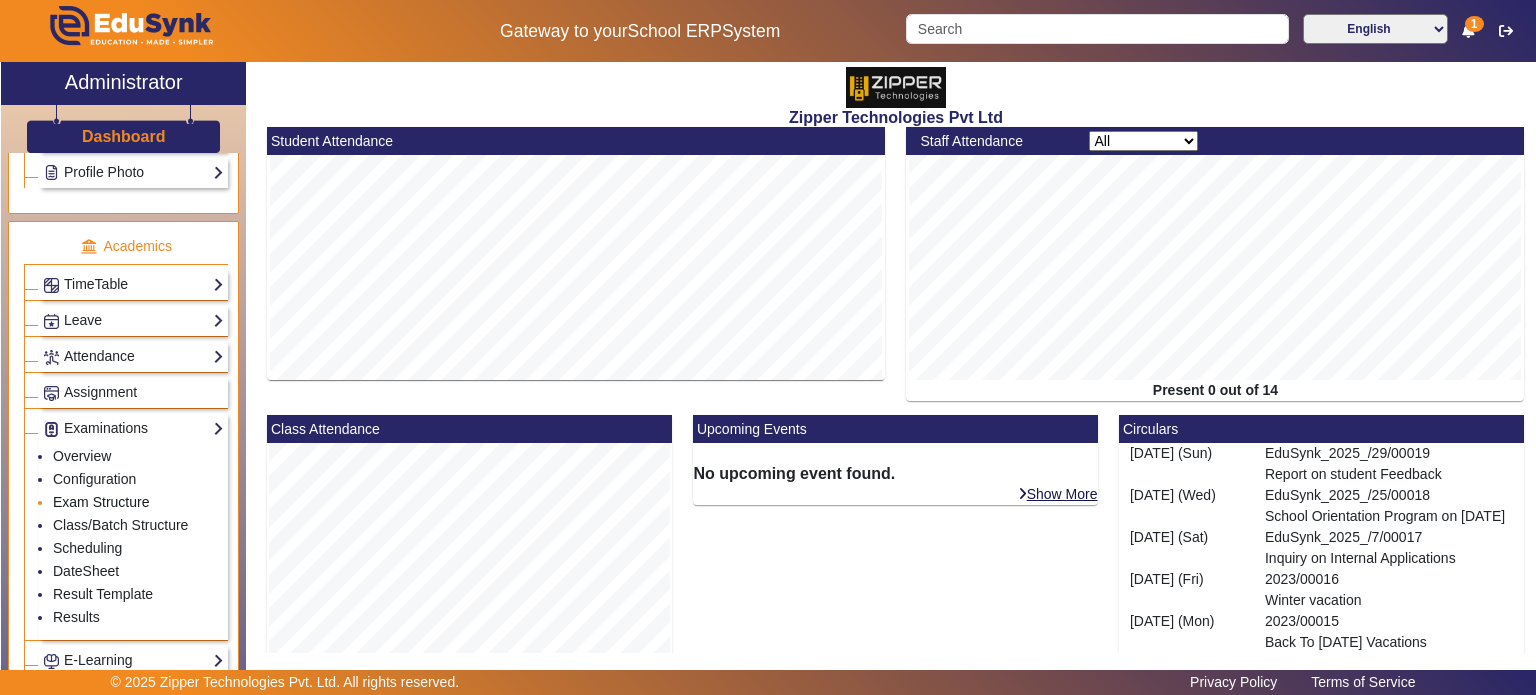 click on "Exam Structure" 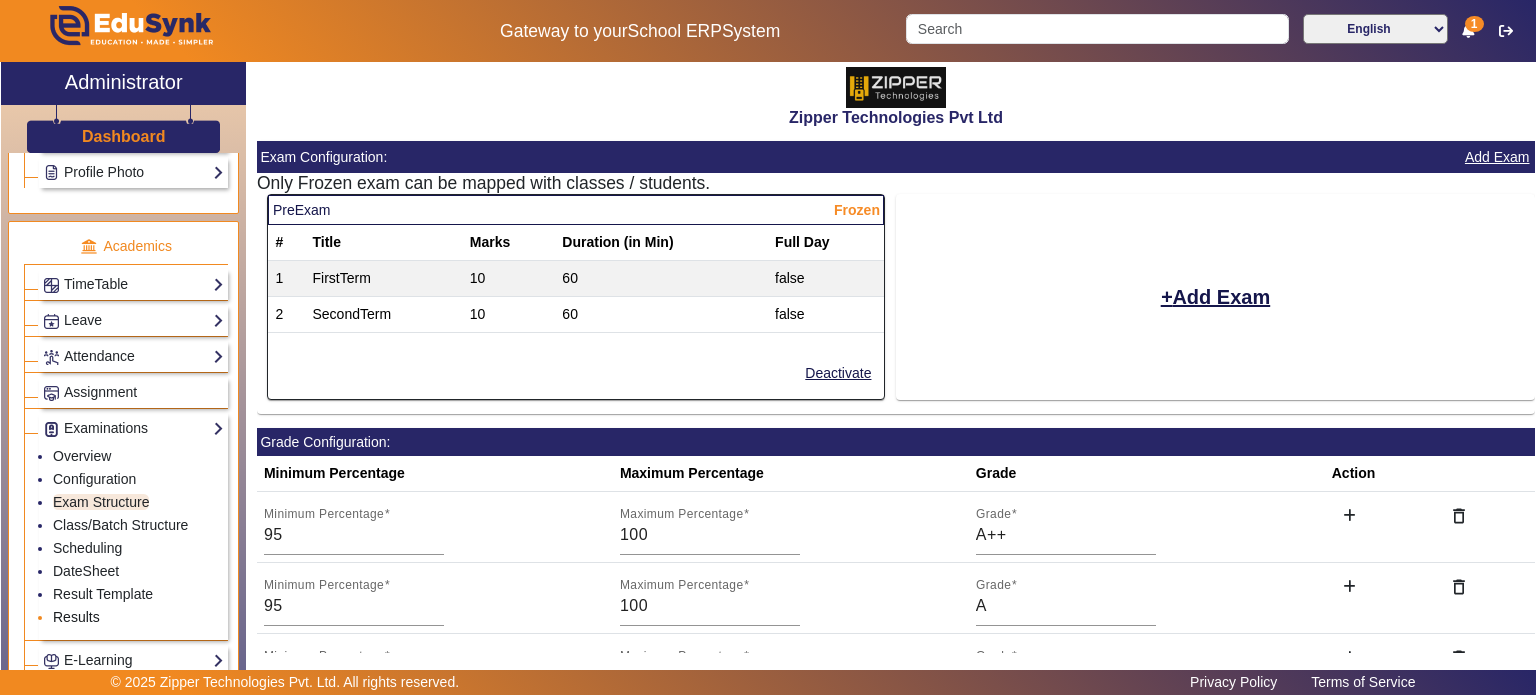 click on "Results" 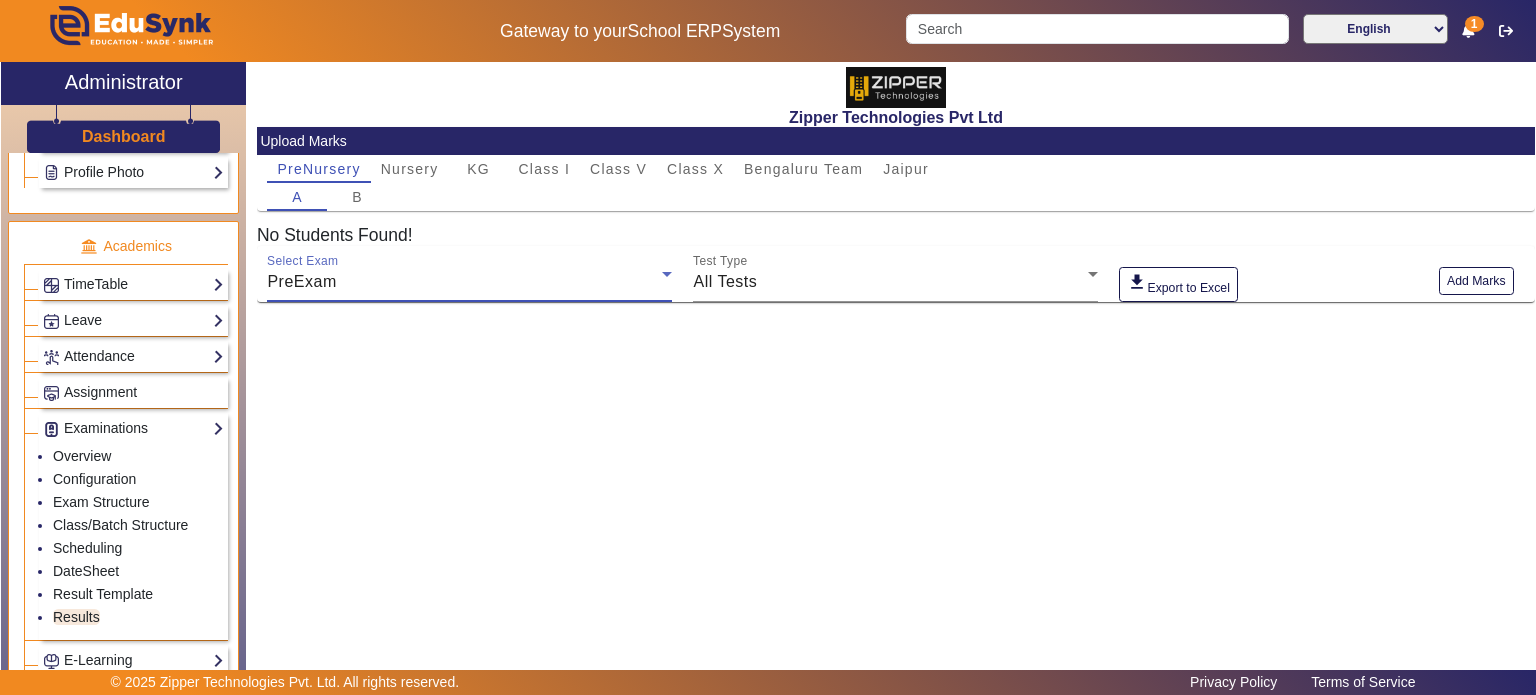 click on "PreExam" at bounding box center [464, 282] 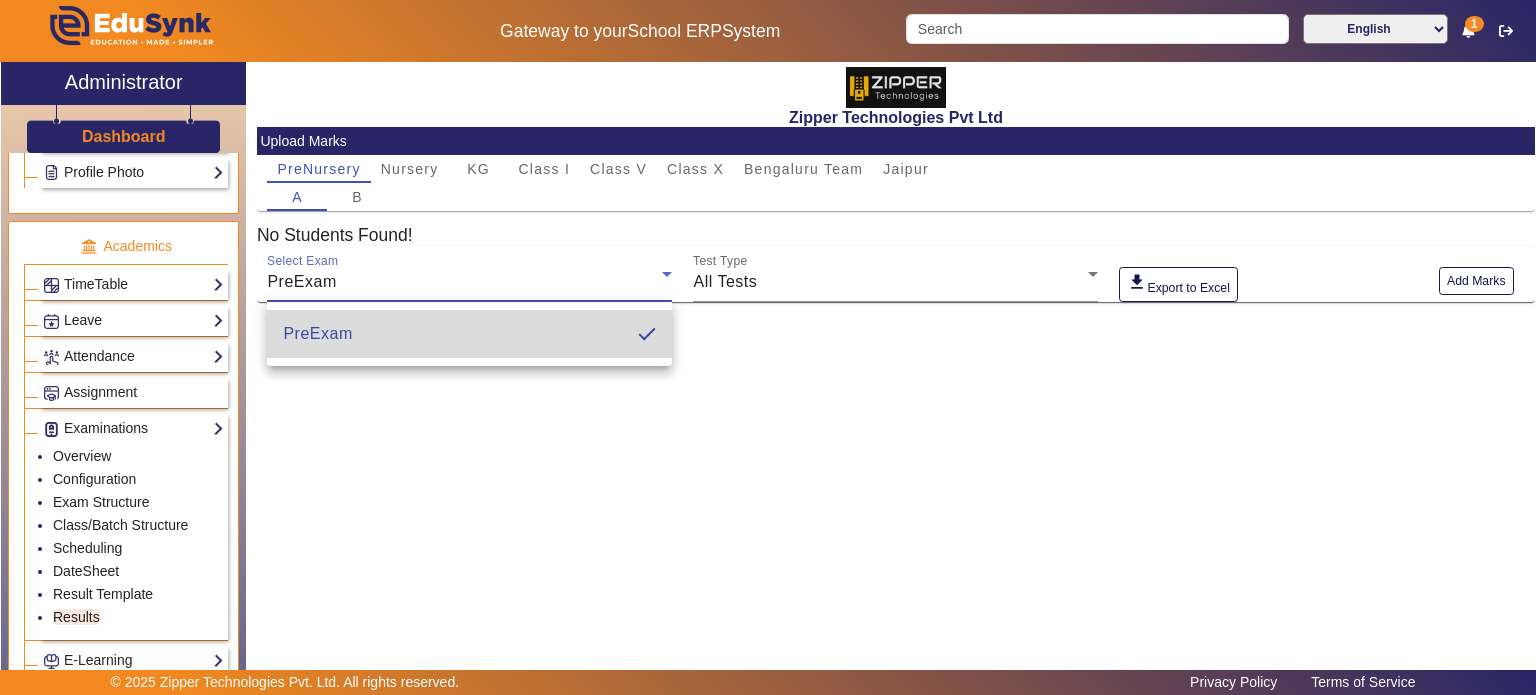 click on "PreExam" at bounding box center [469, 334] 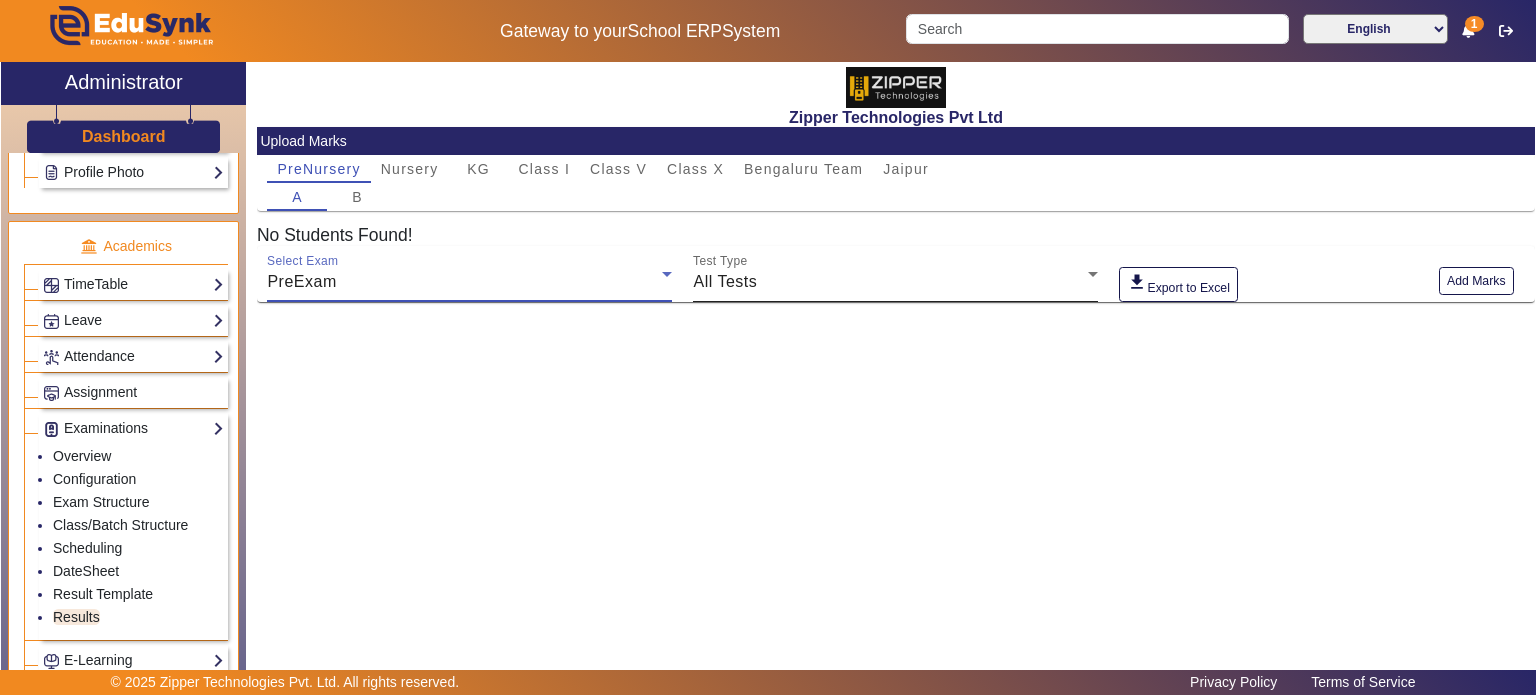 click on "Test Type" at bounding box center [720, 261] 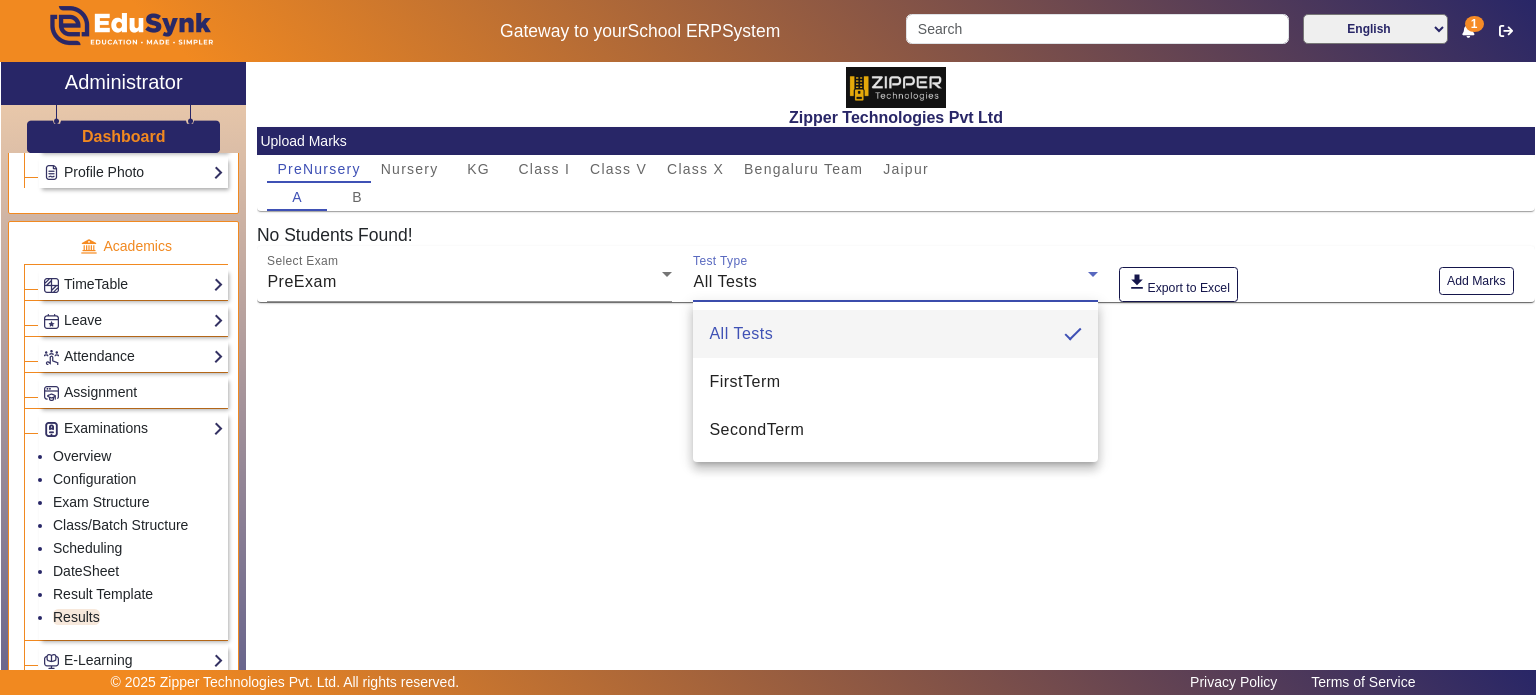 click at bounding box center (768, 347) 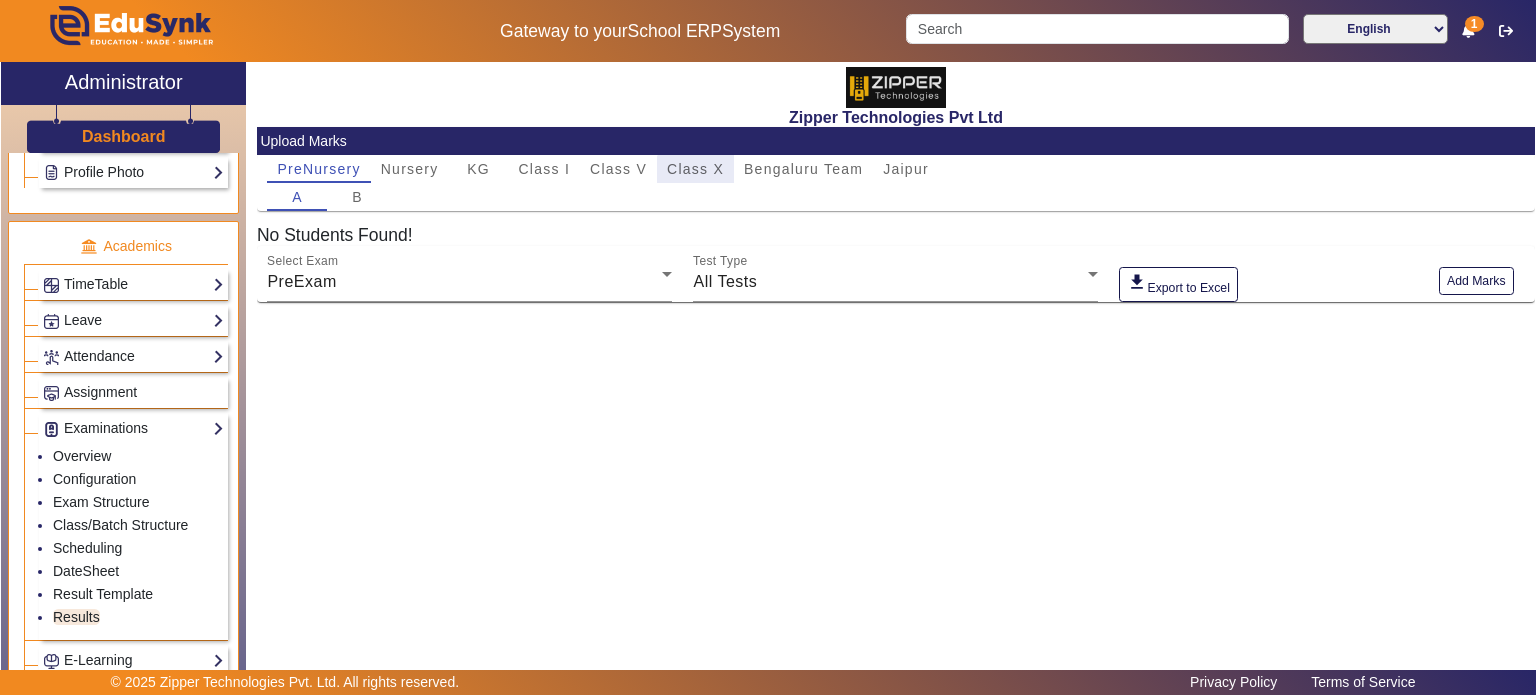 click on "Class X" at bounding box center [695, 169] 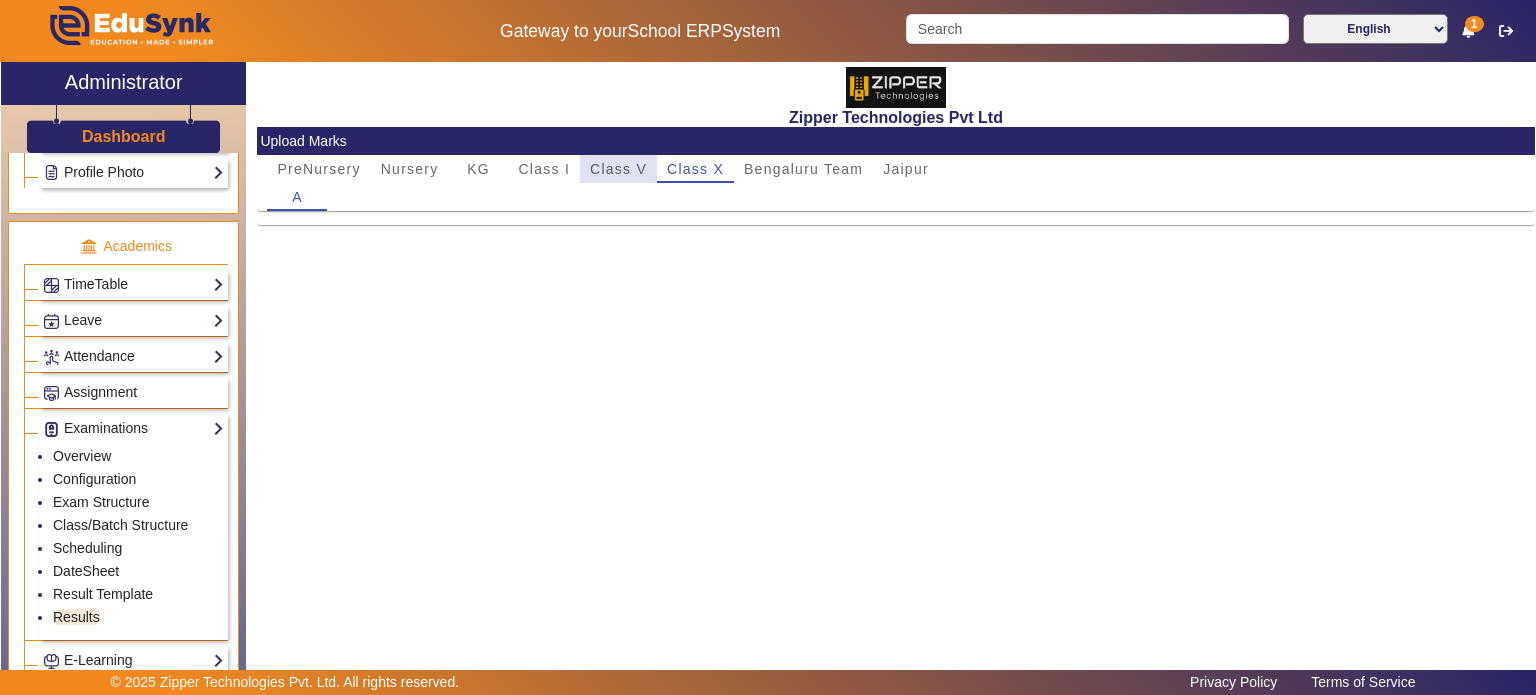 click on "Class V" at bounding box center (618, 169) 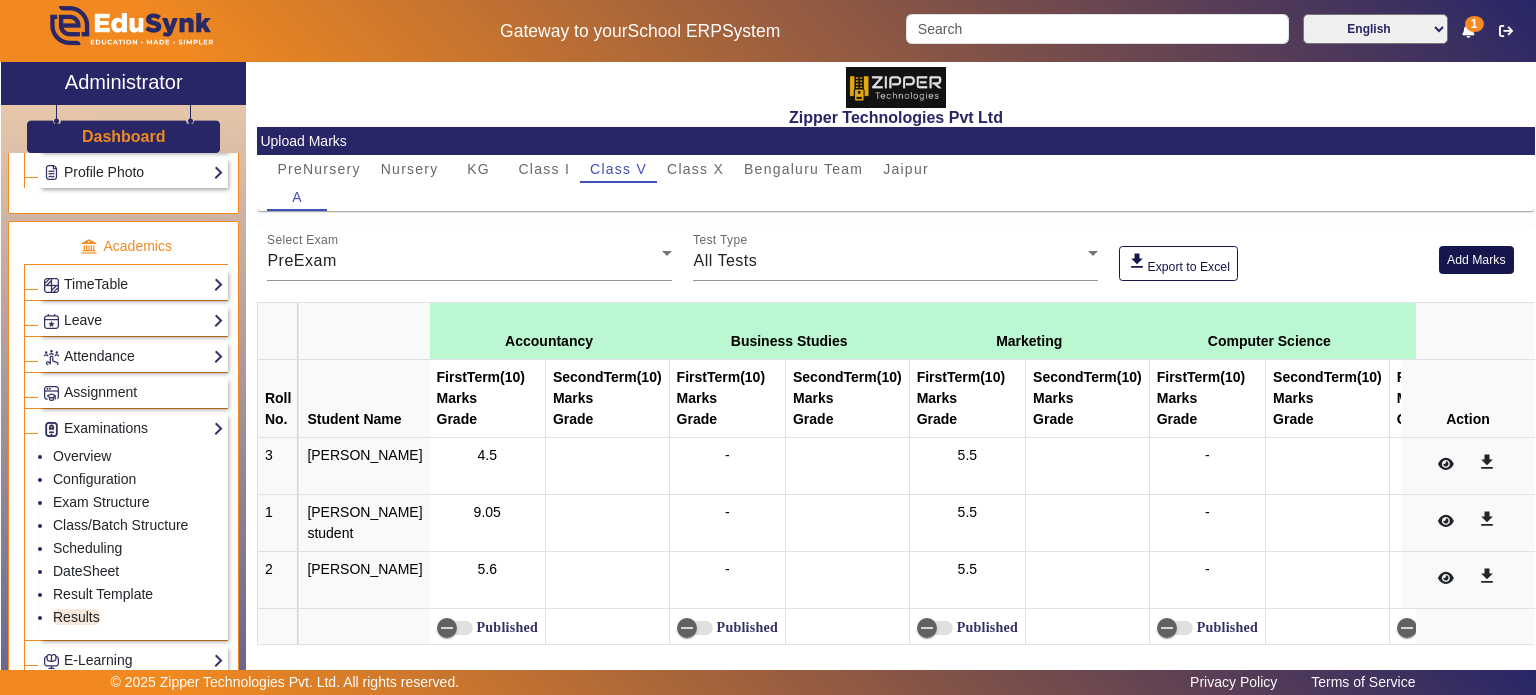 click on "Add Marks" 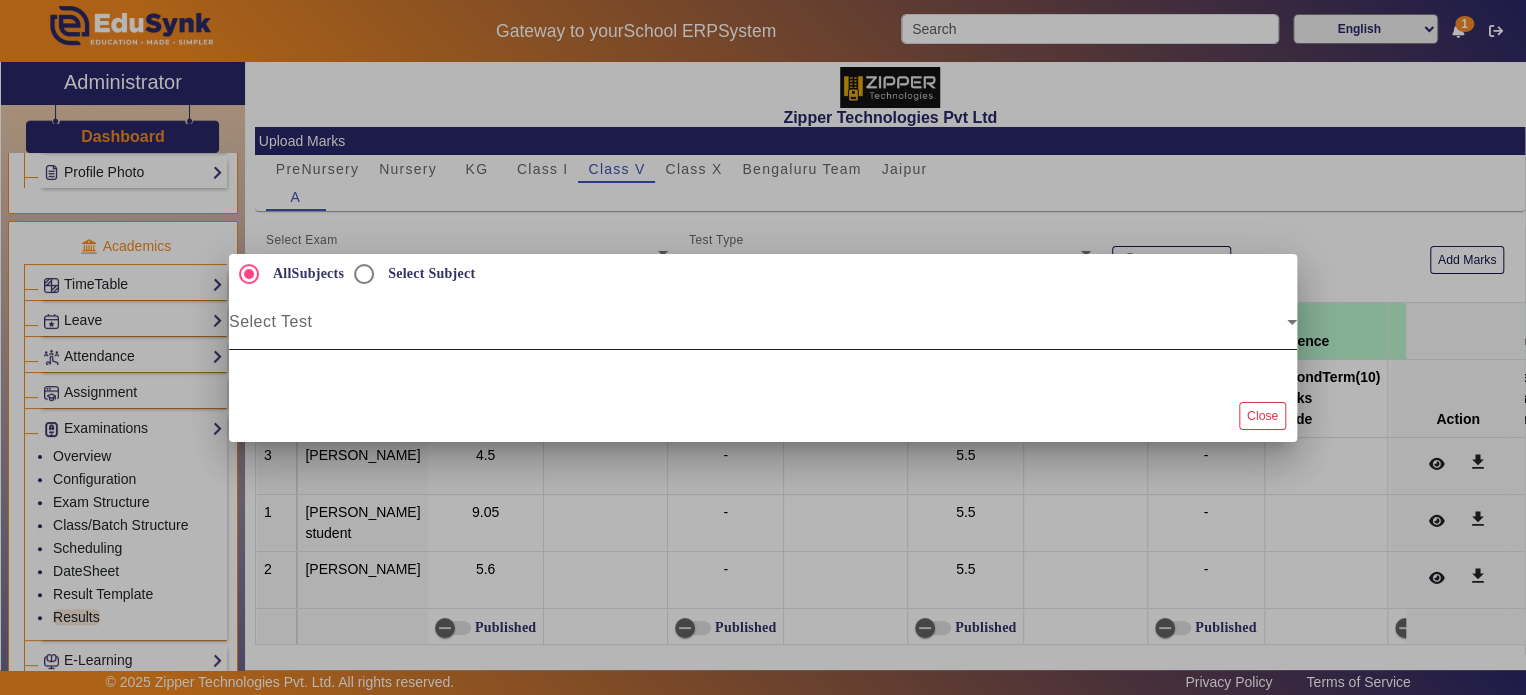 click on "Select Test" 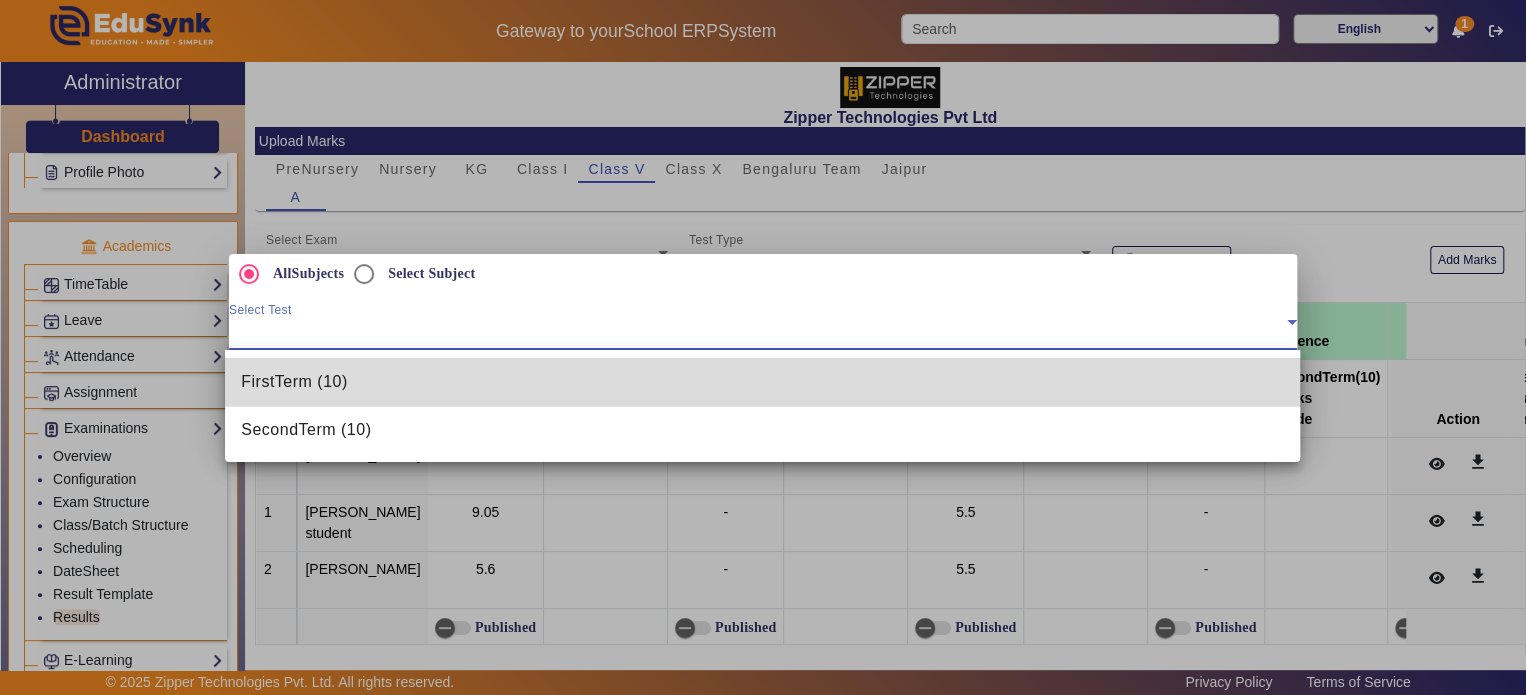 click on "FirstTerm (10)" at bounding box center [762, 382] 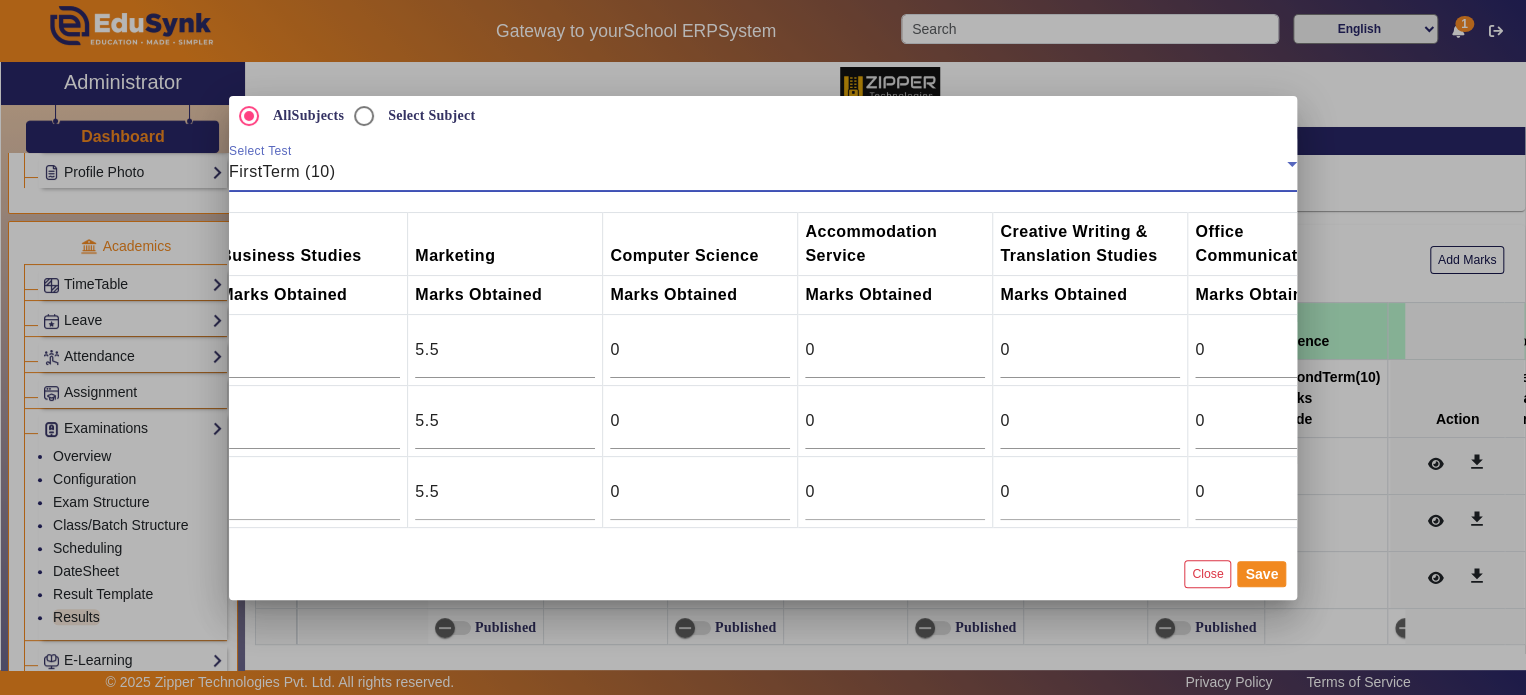 scroll, scrollTop: 0, scrollLeft: 444, axis: horizontal 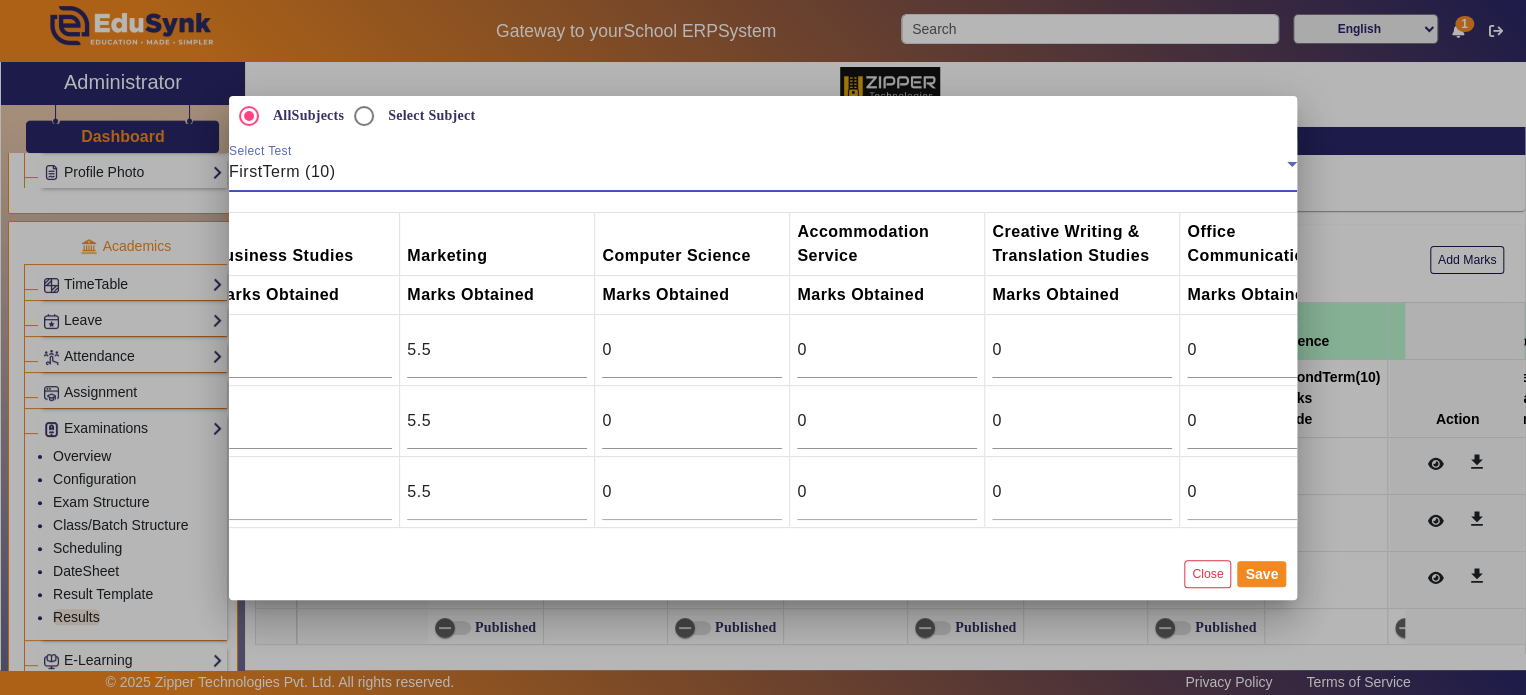 click on "FirstTerm (10)" at bounding box center [758, 172] 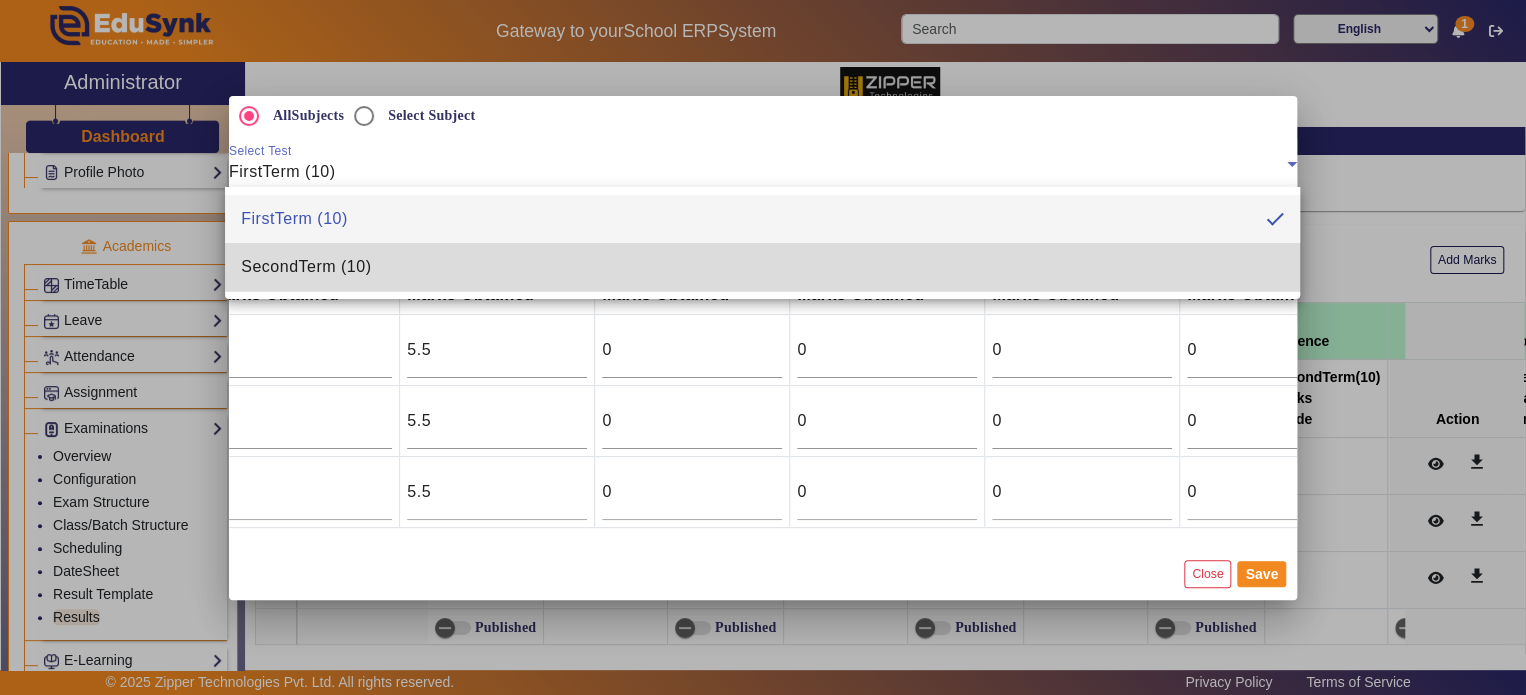 click on "SecondTerm (10)" at bounding box center (762, 267) 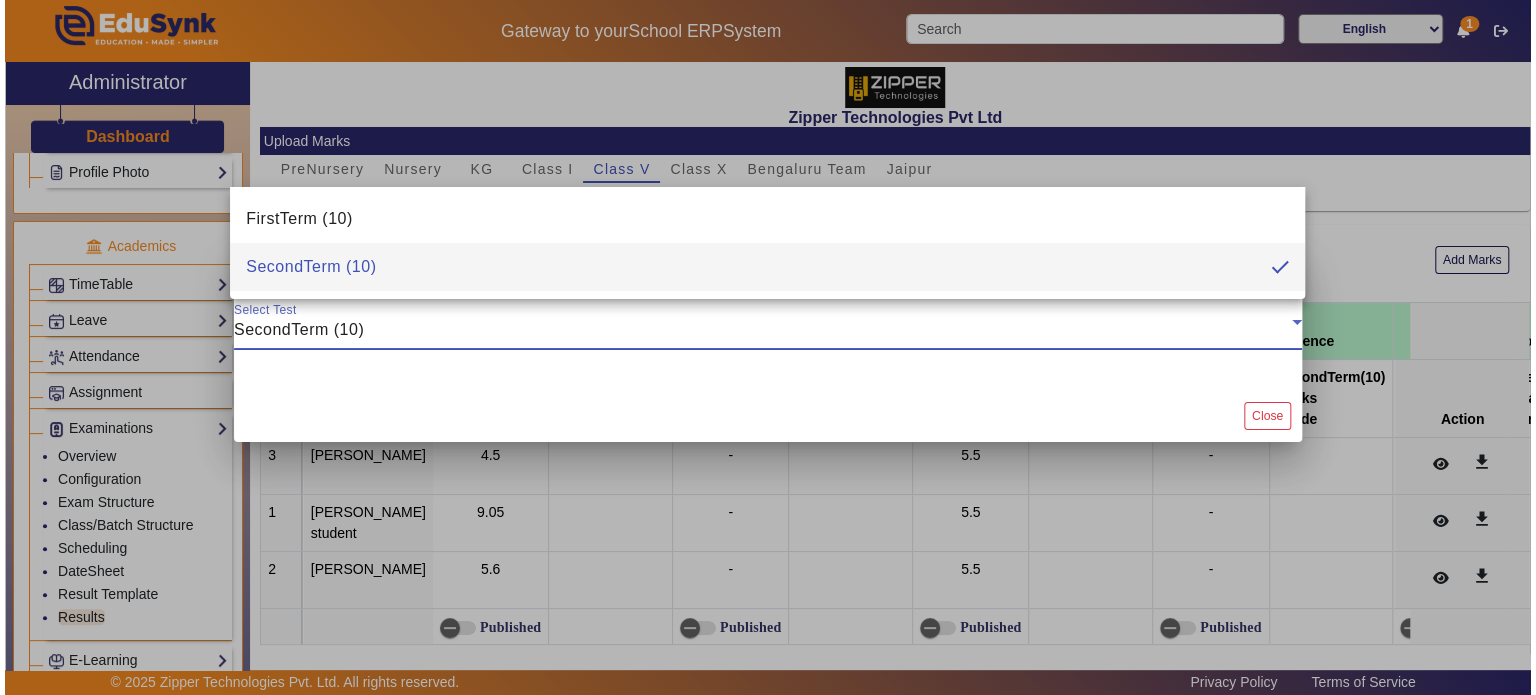 scroll, scrollTop: 0, scrollLeft: 0, axis: both 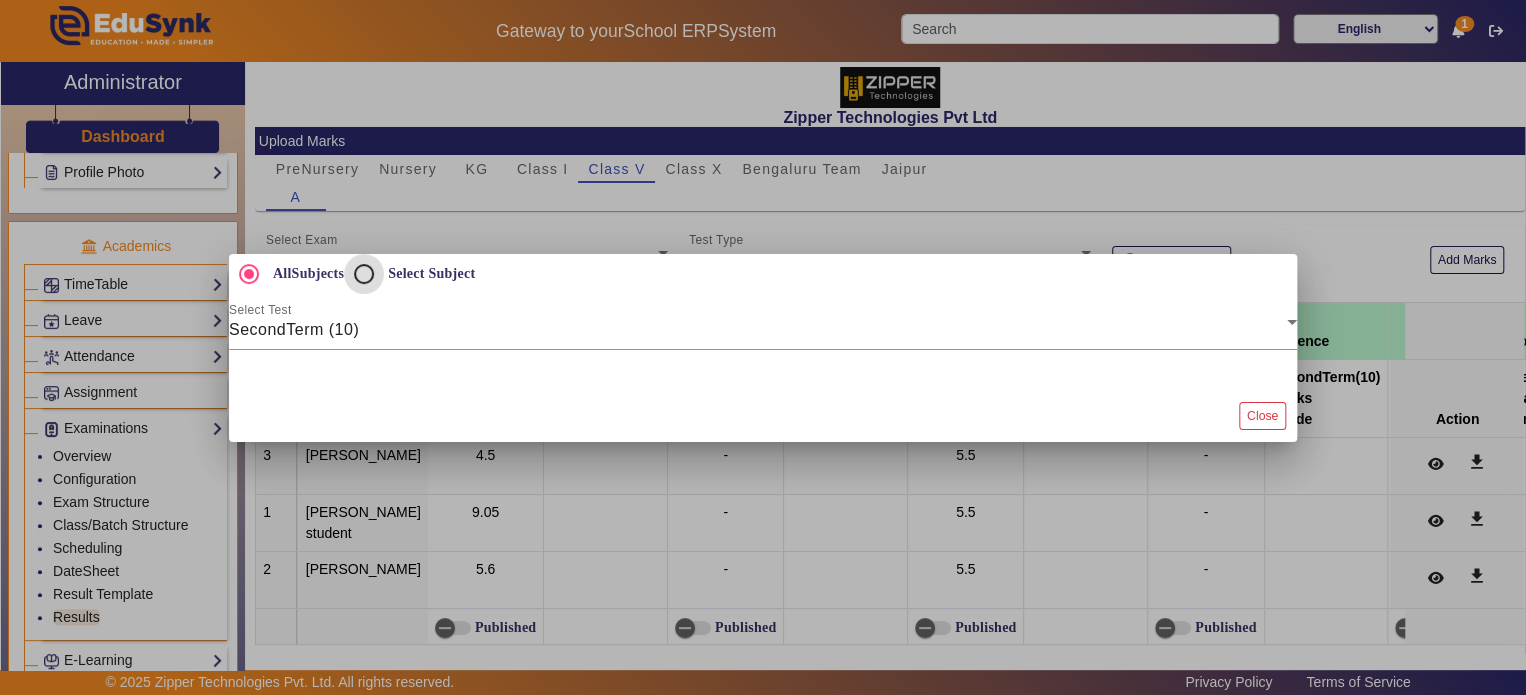 click on "Select Subject" at bounding box center (364, 274) 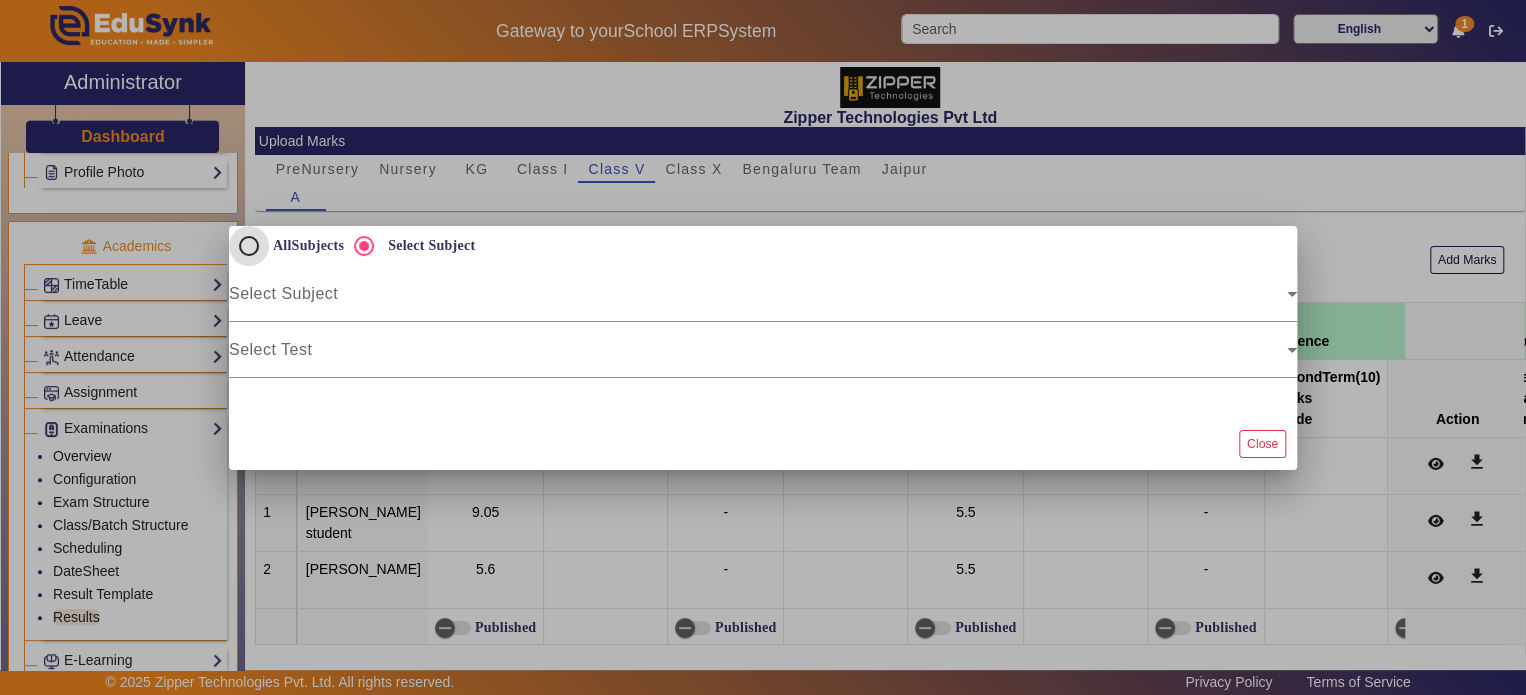 click on "AllSubjects" at bounding box center [249, 246] 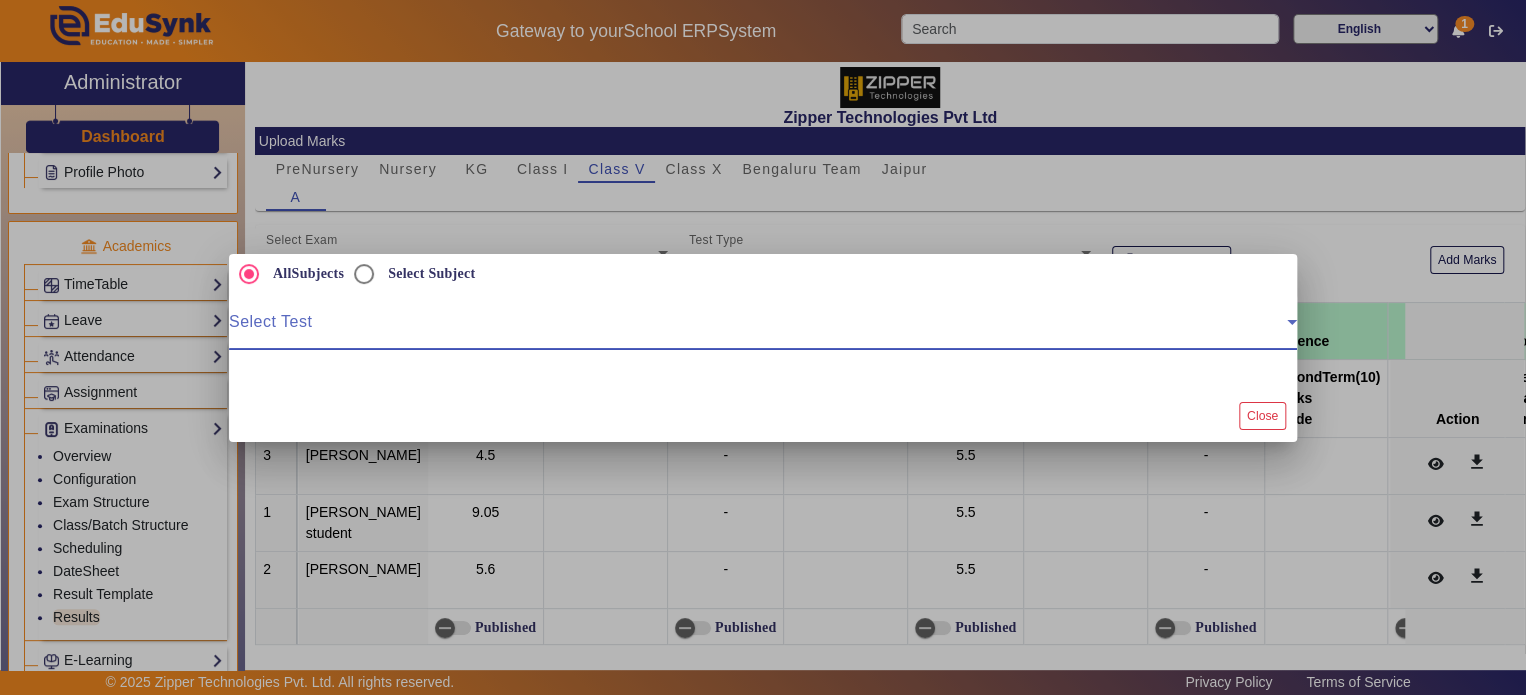 click at bounding box center (758, 330) 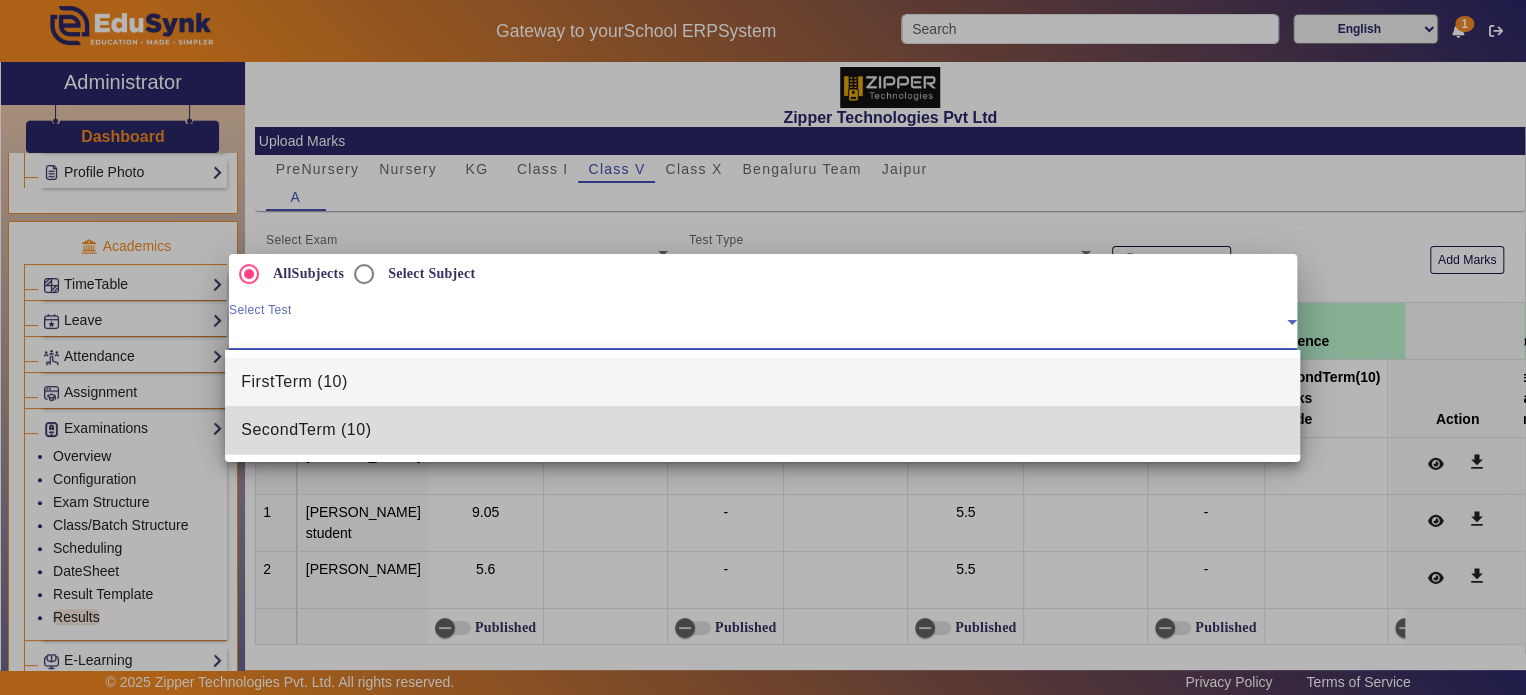 click on "SecondTerm (10)" at bounding box center [306, 430] 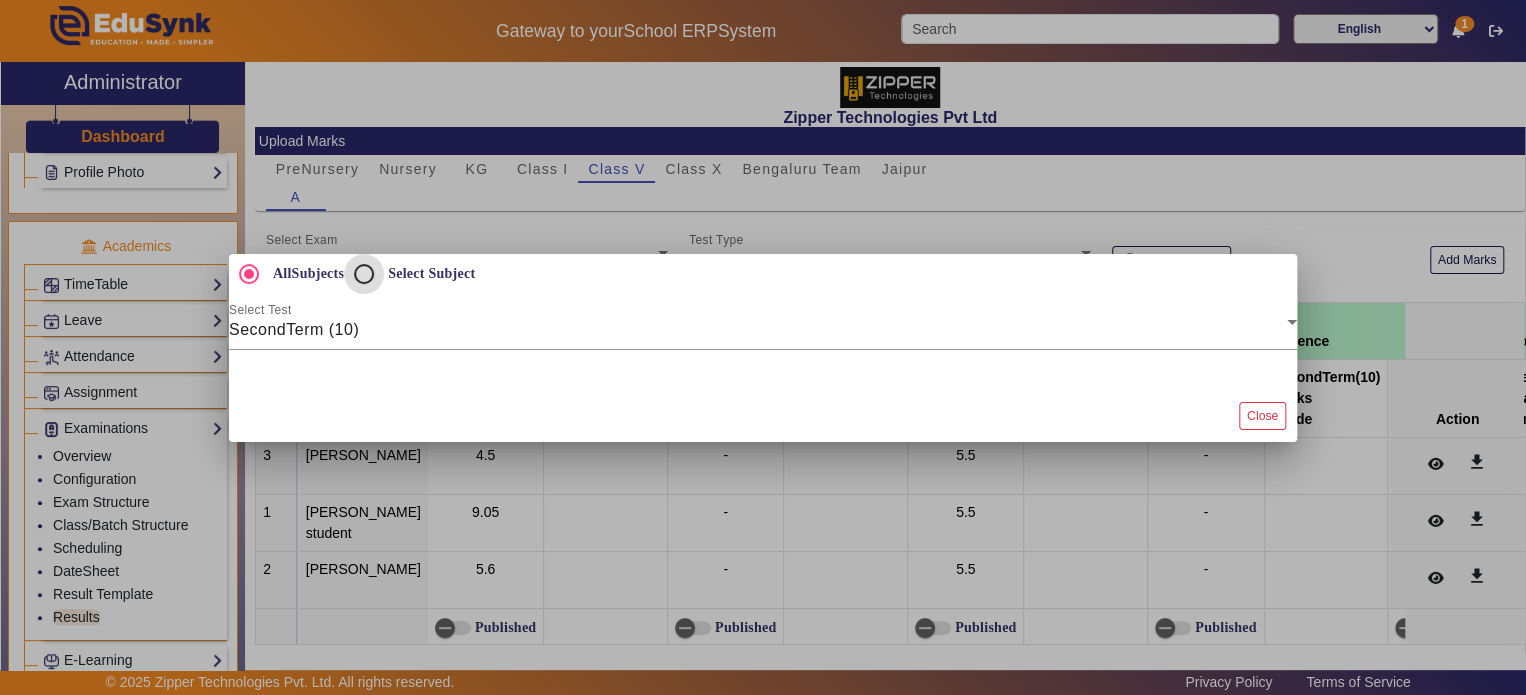 click on "Select Subject" at bounding box center [364, 274] 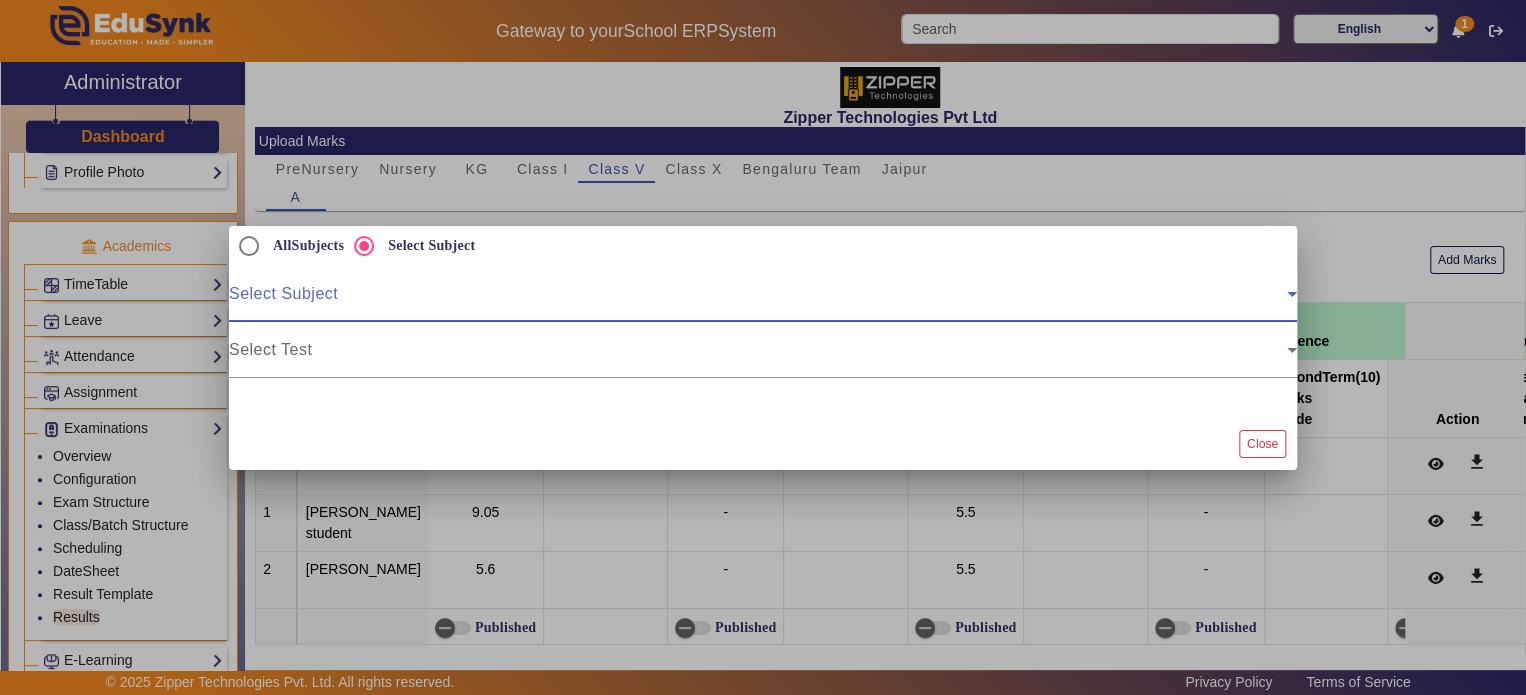 click at bounding box center (758, 302) 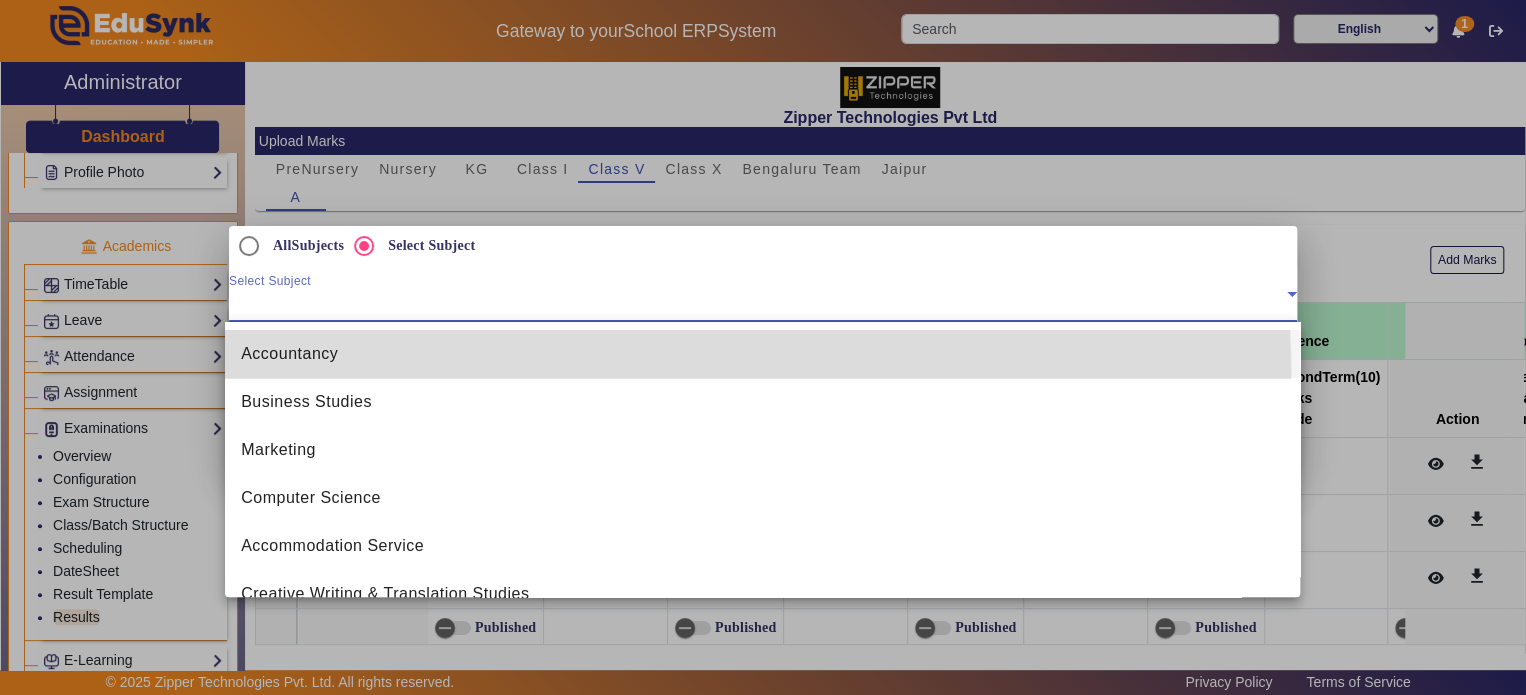 click on "Accountancy" at bounding box center (762, 354) 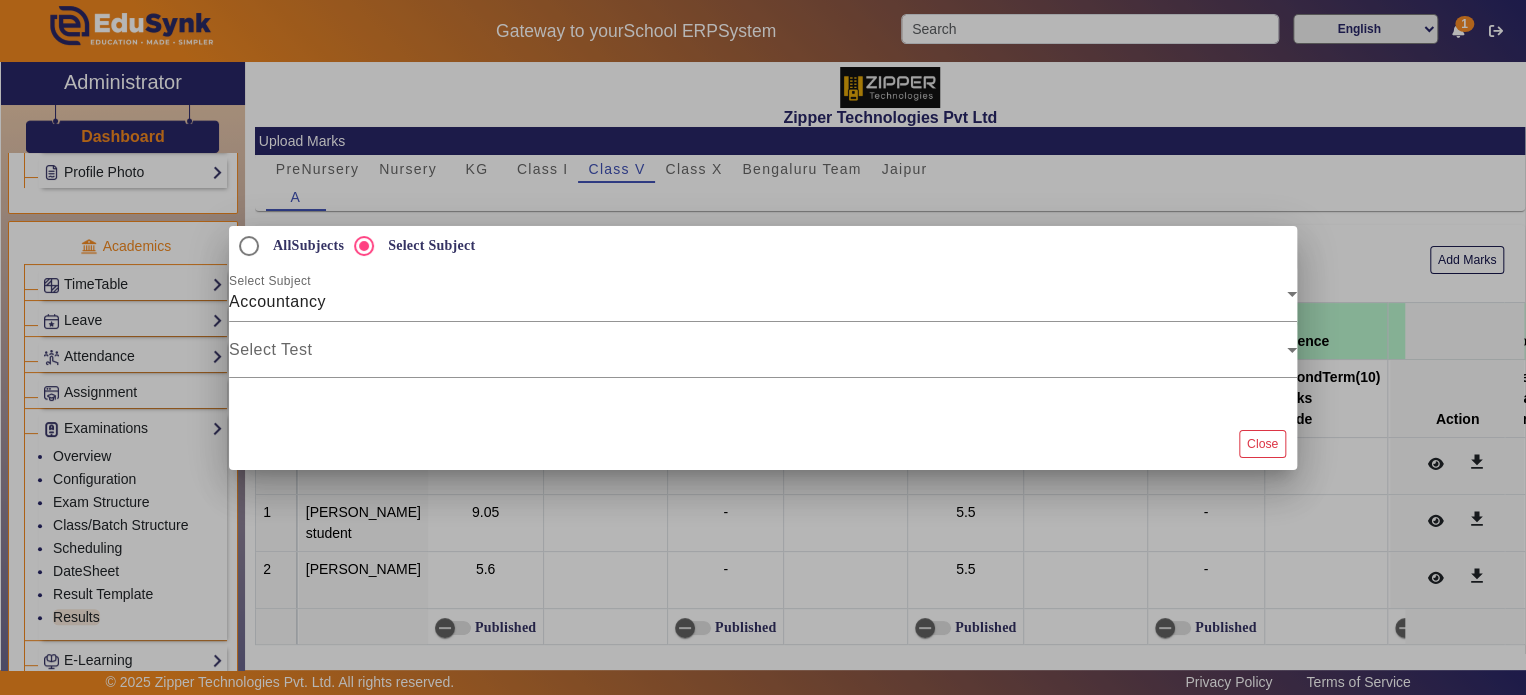 click on "Select Test" 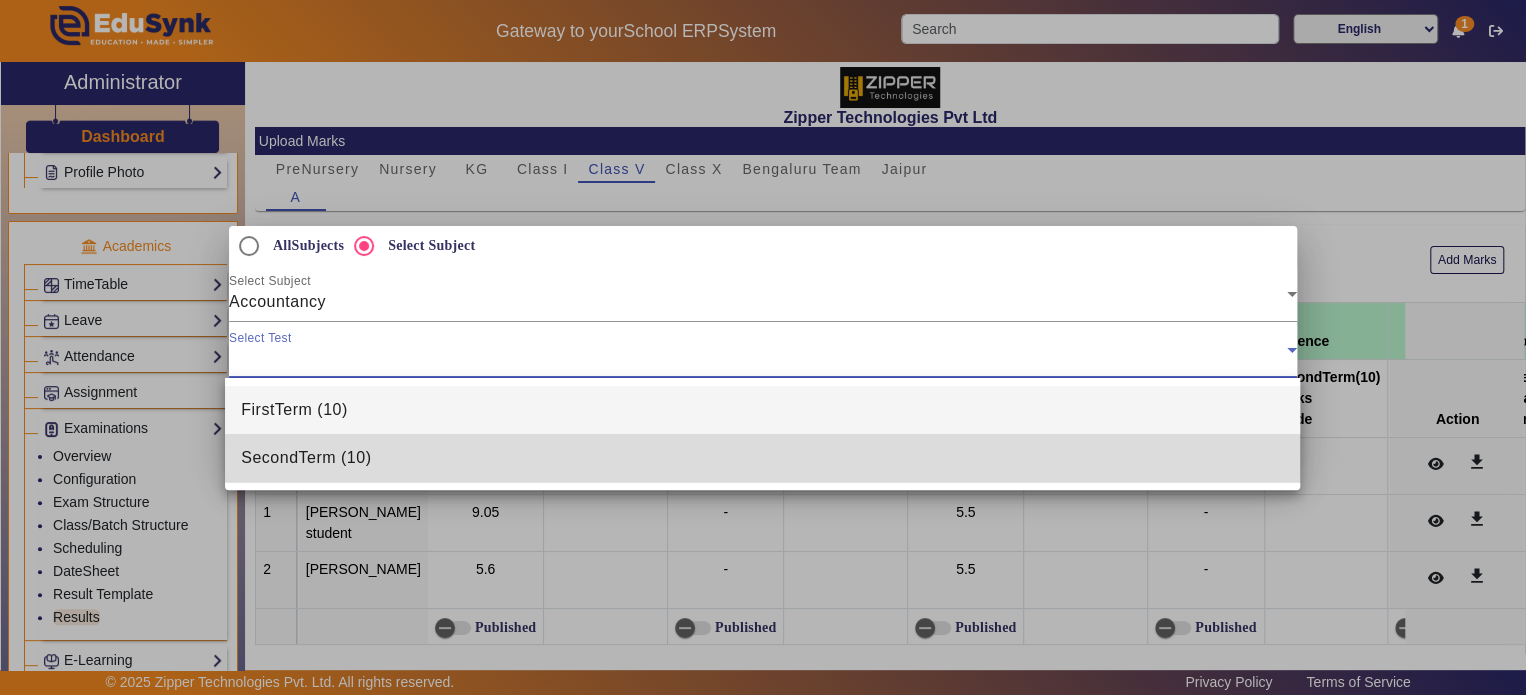 click on "SecondTerm (10)" at bounding box center (762, 458) 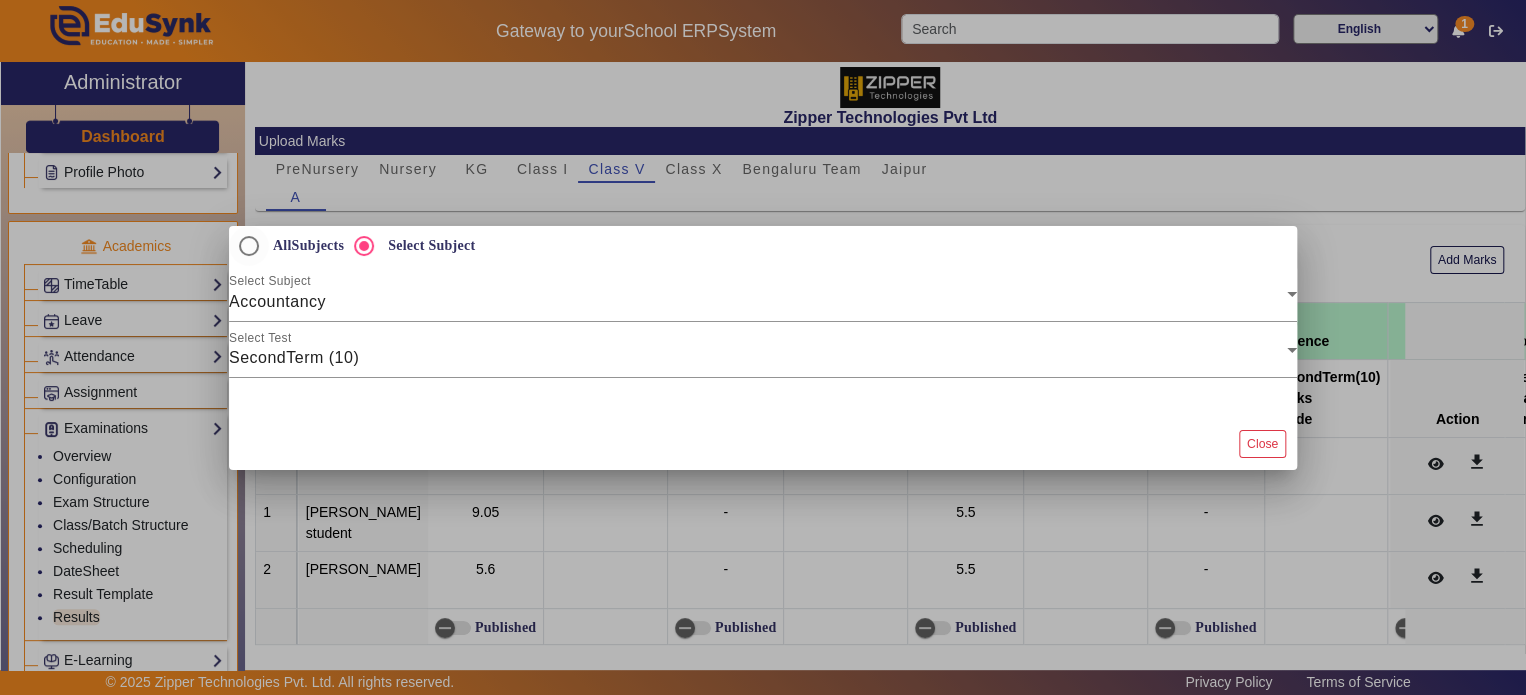 click on "AllSubjects" at bounding box center [306, 245] 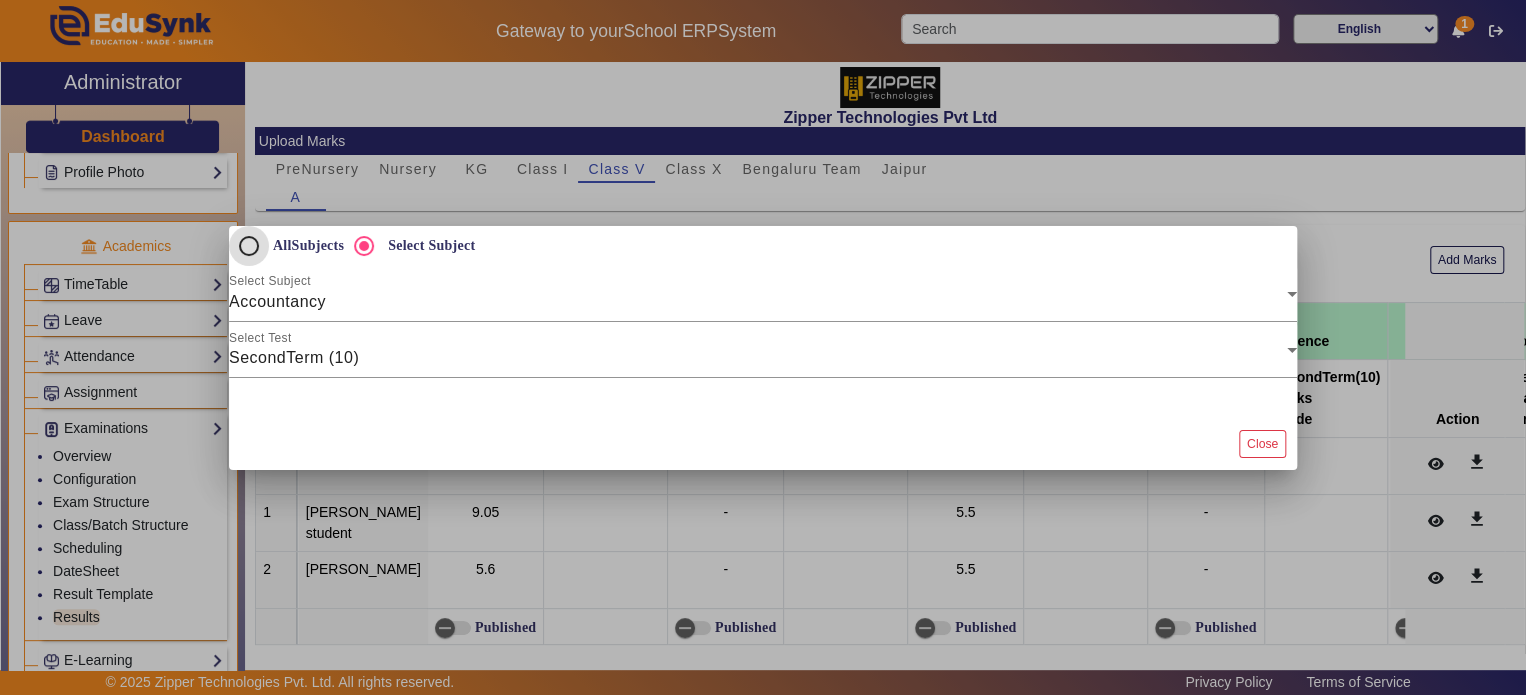radio on "true" 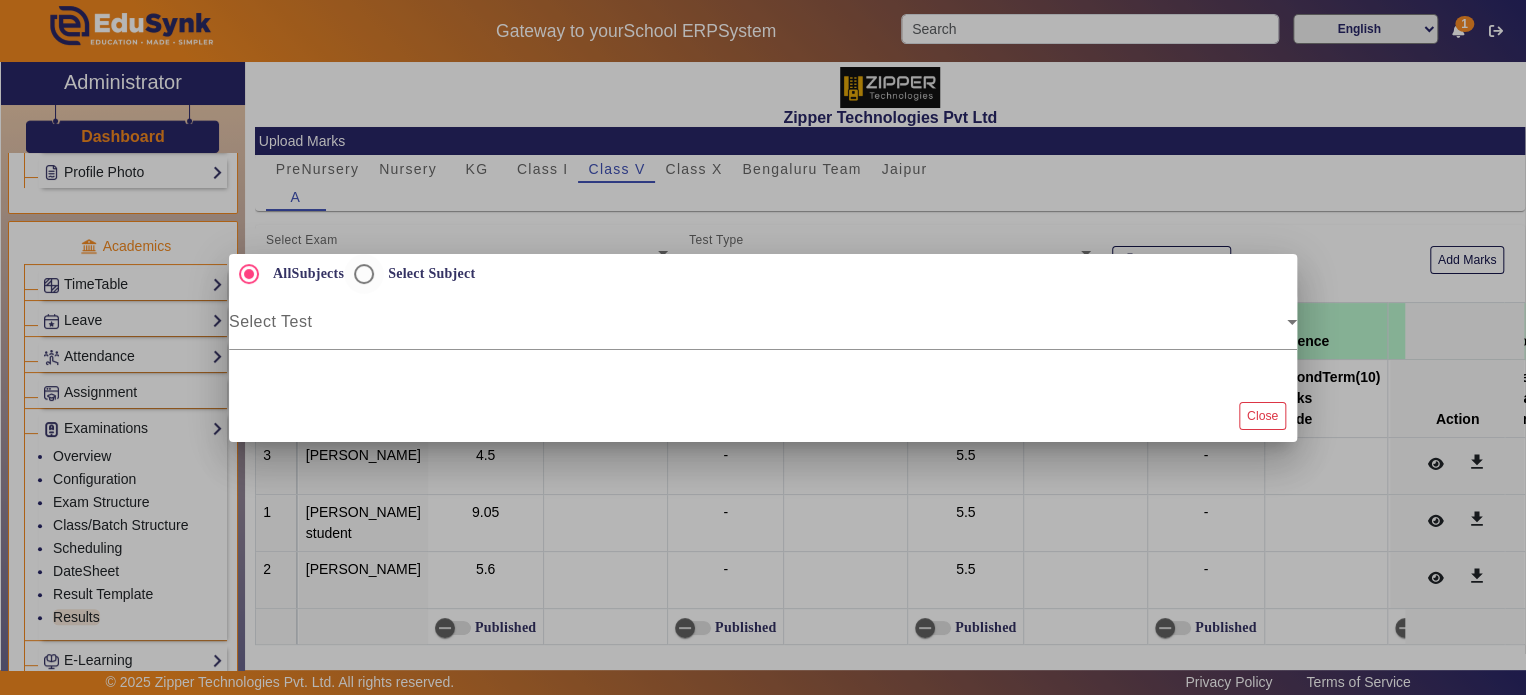 click on "Select Subject" at bounding box center (429, 273) 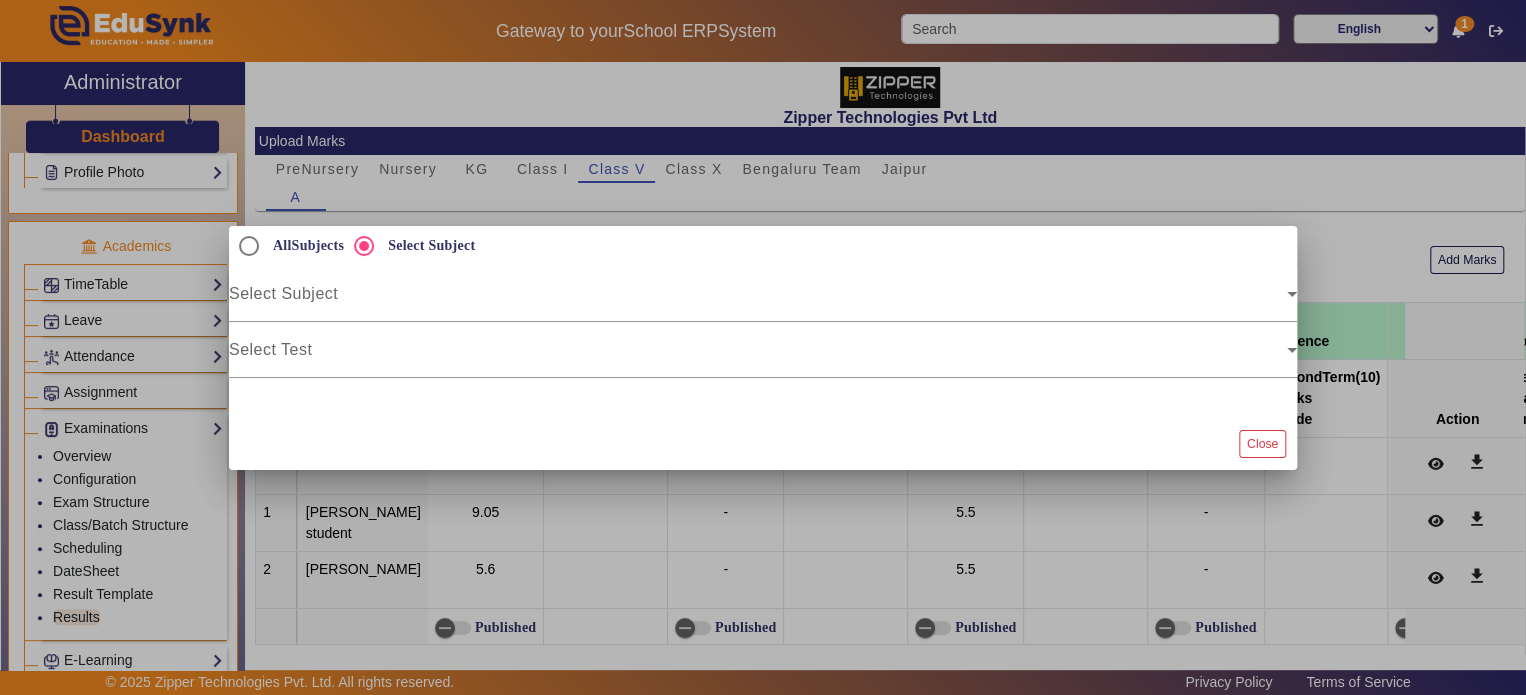 click on "Select Subject" 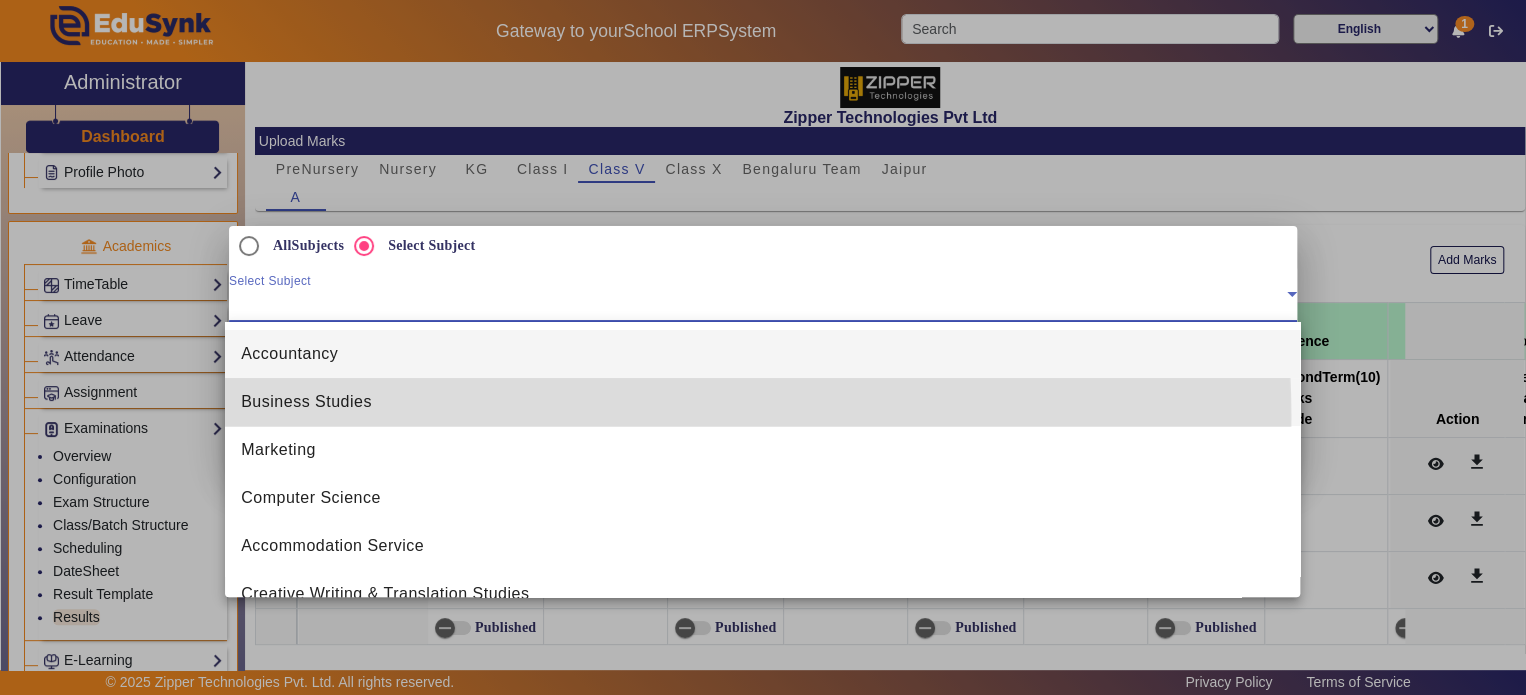 click on "Business Studies" at bounding box center [762, 402] 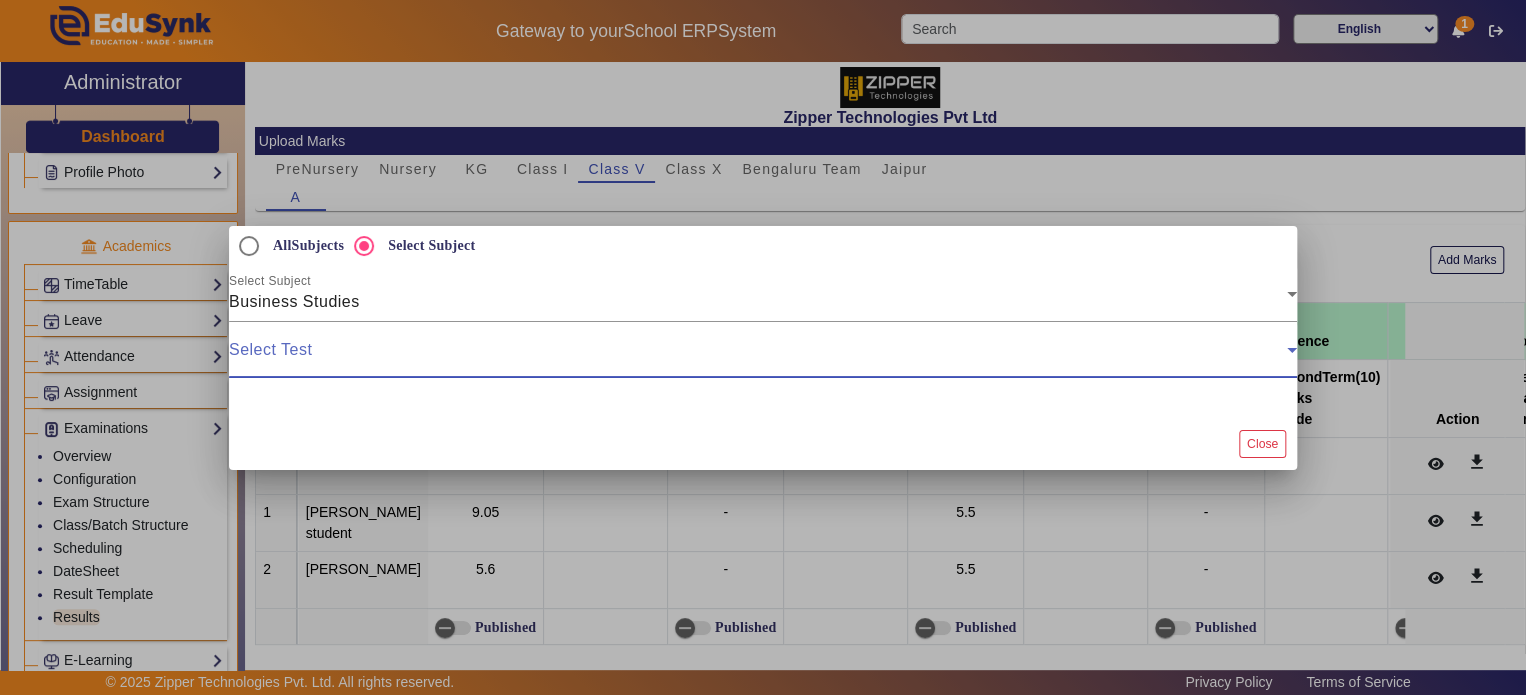click at bounding box center (758, 358) 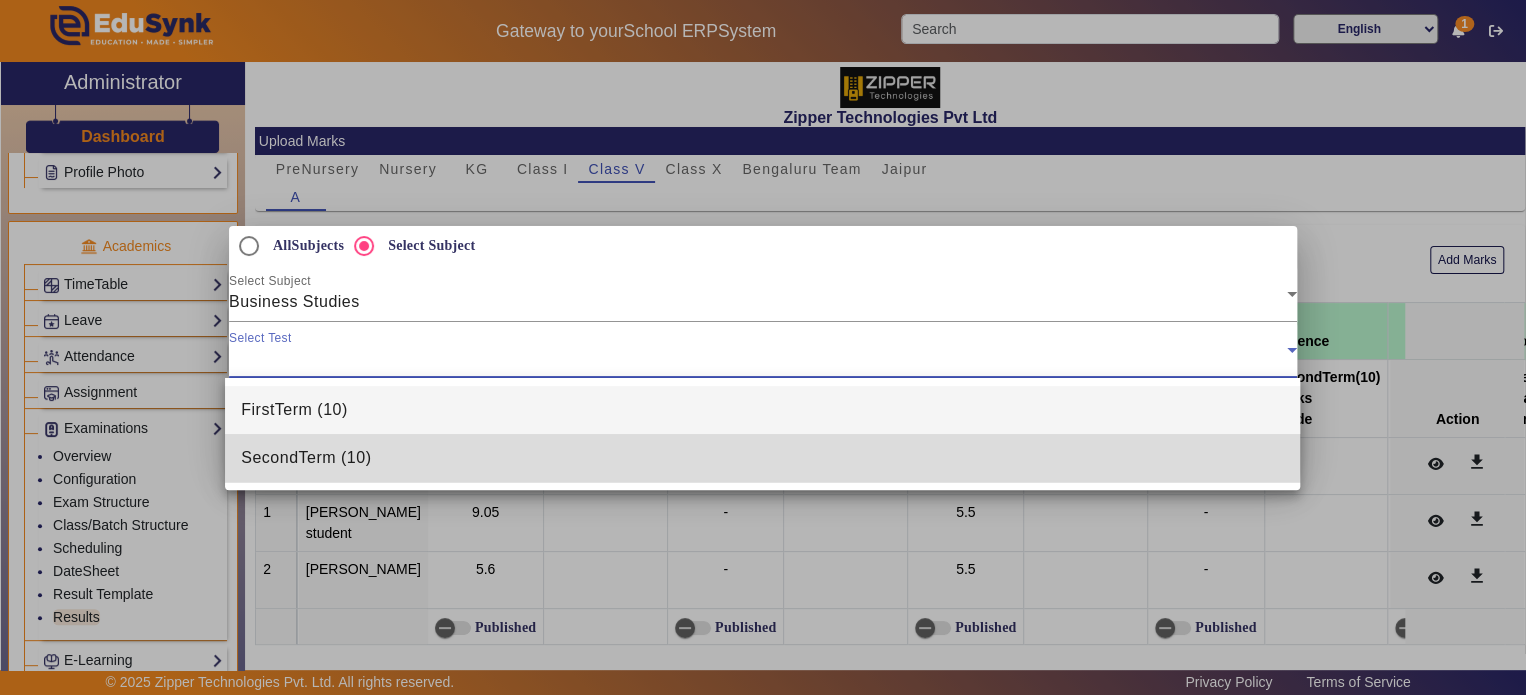 click on "SecondTerm (10)" at bounding box center (762, 458) 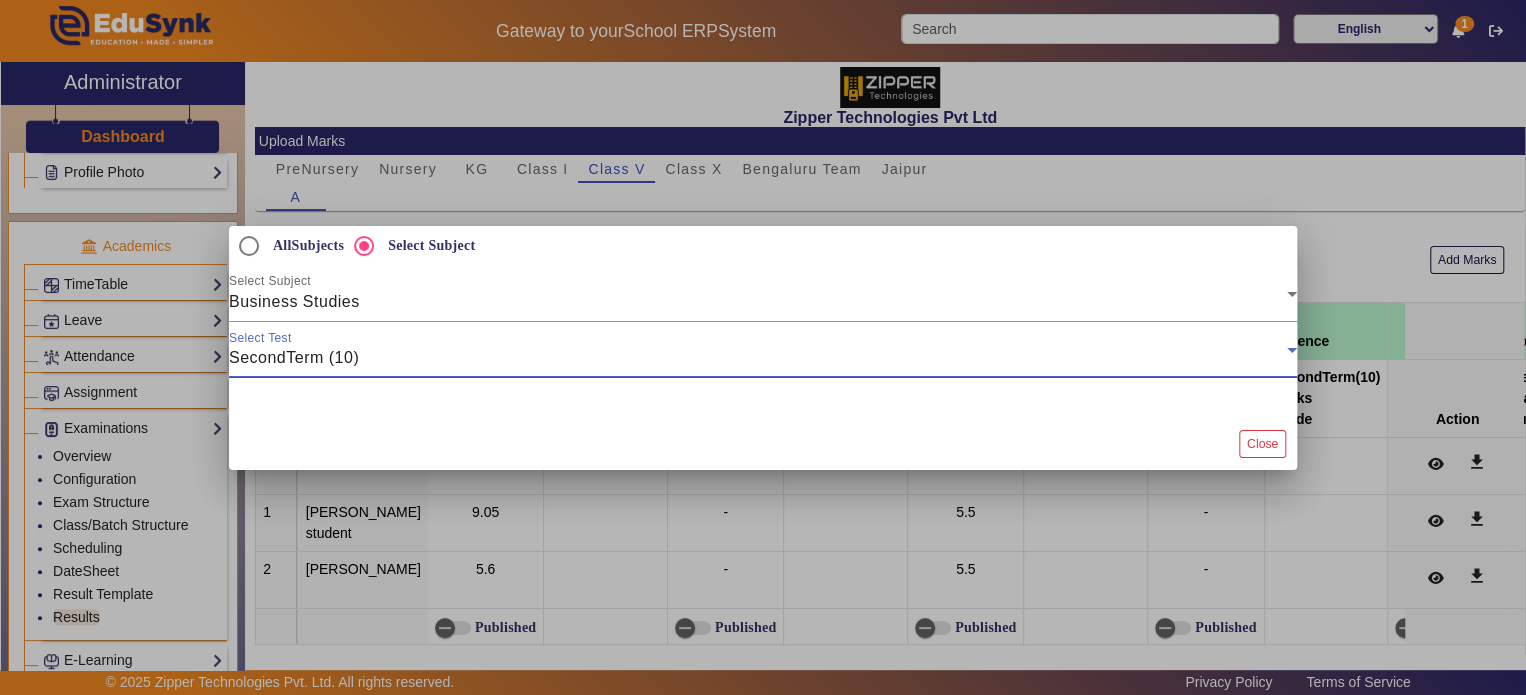 click on "SecondTerm (10)" at bounding box center [758, 358] 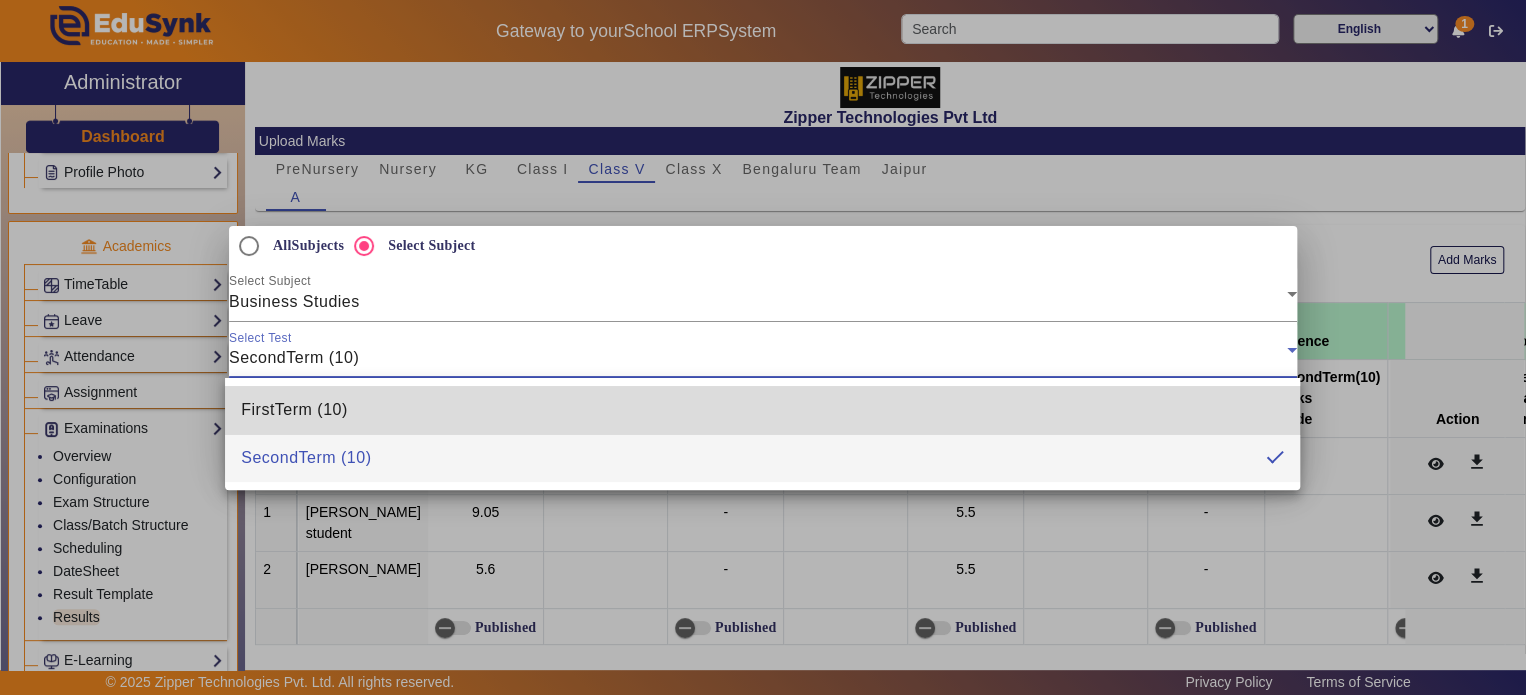 click on "FirstTerm (10)" at bounding box center (762, 410) 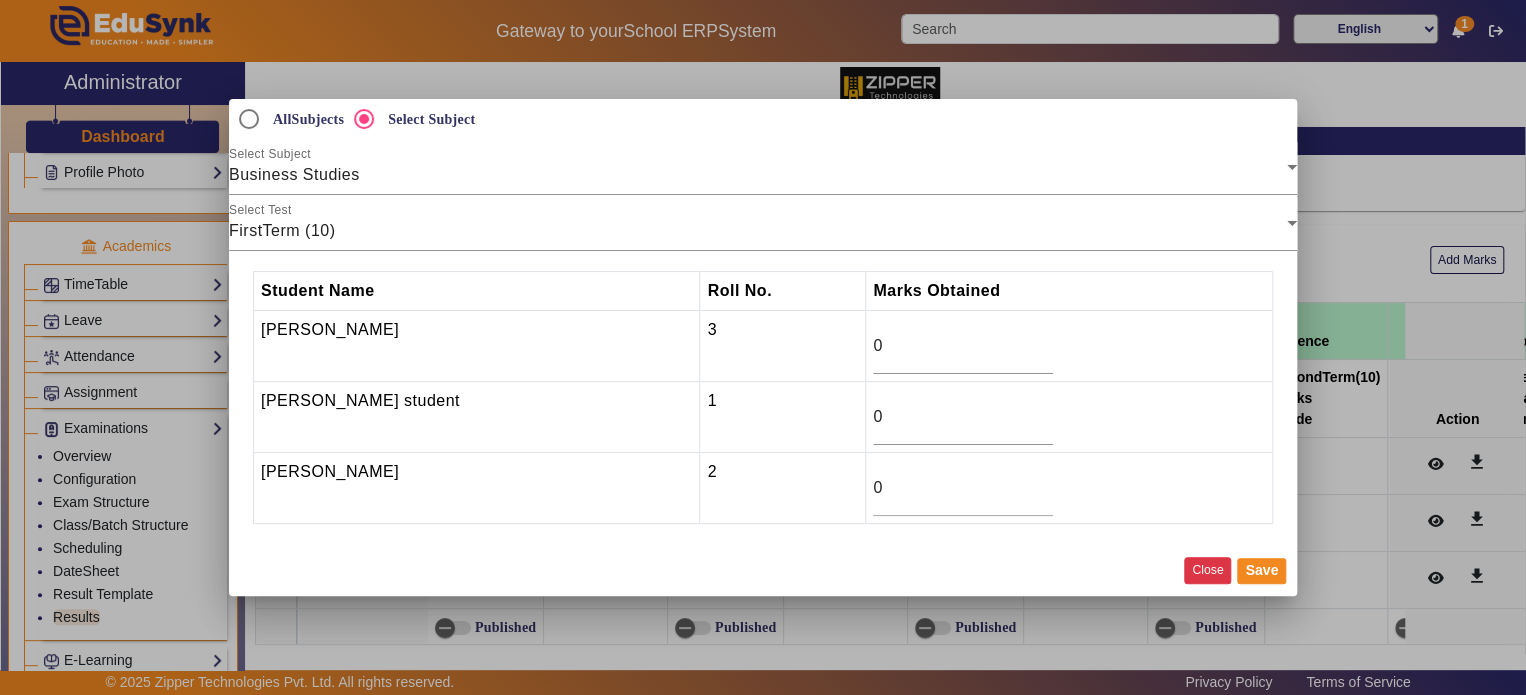 click on "Close" at bounding box center [1207, 570] 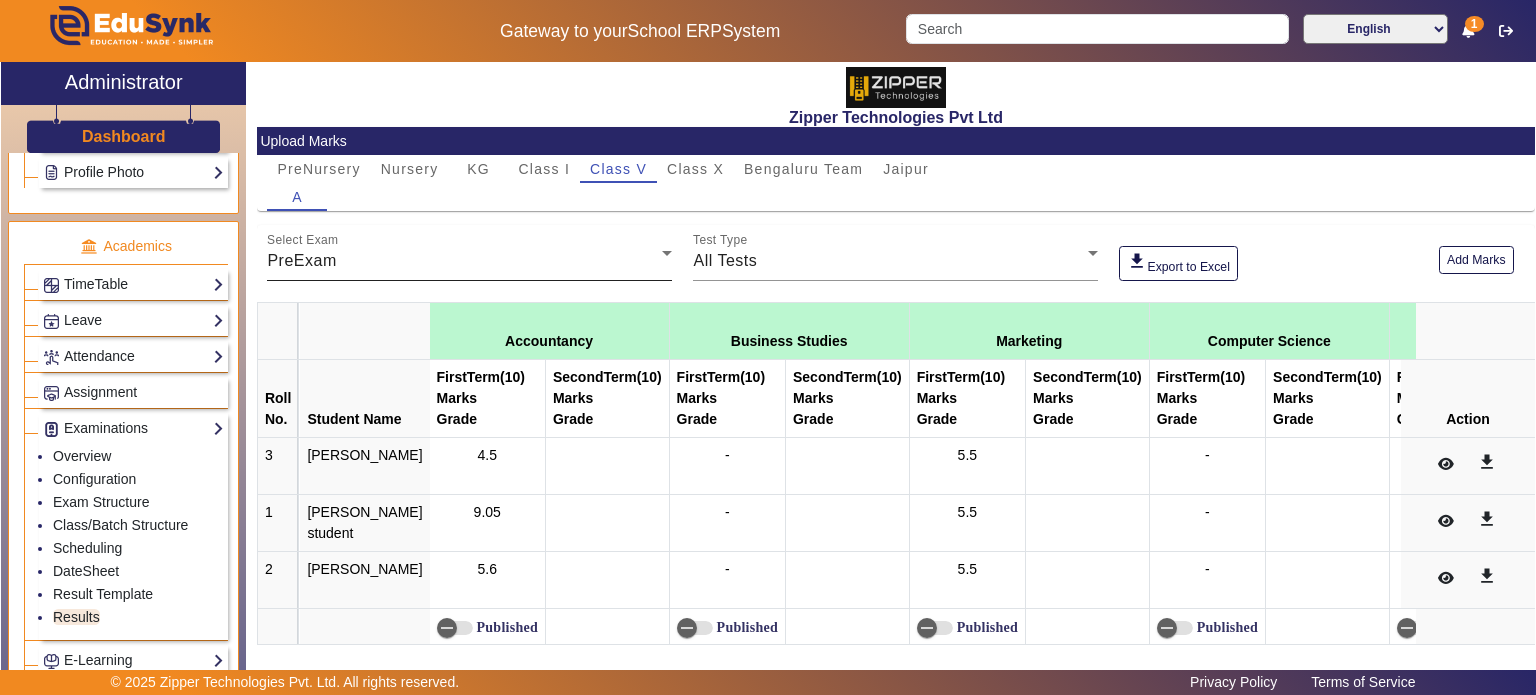 type 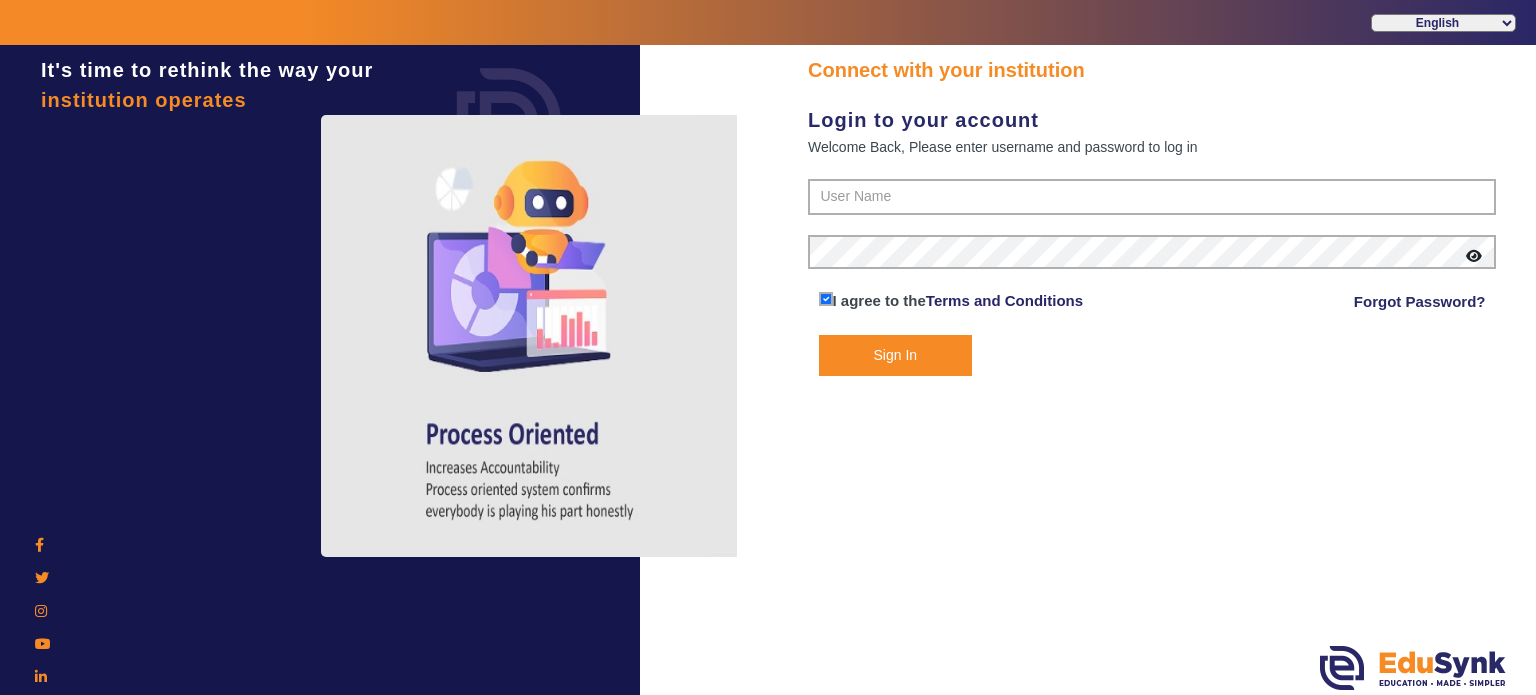 scroll, scrollTop: 0, scrollLeft: 0, axis: both 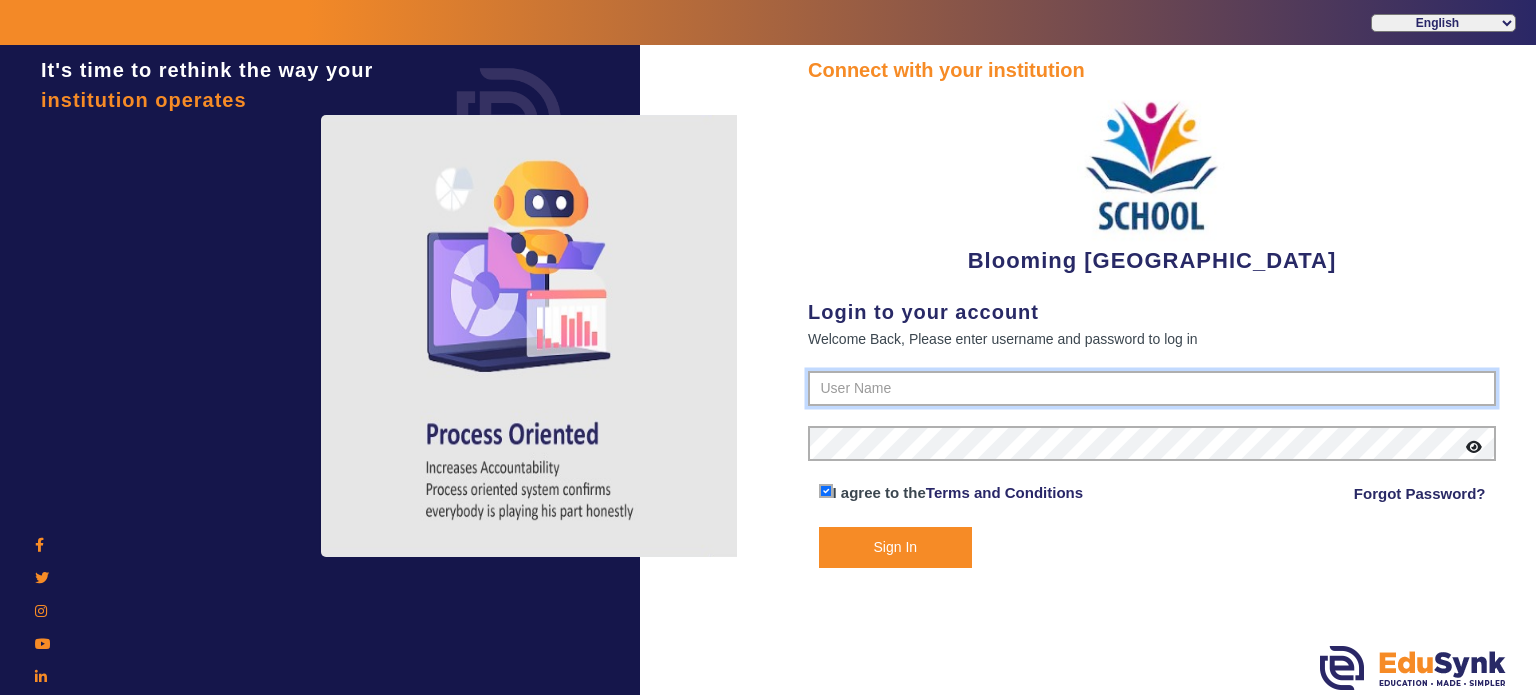 click at bounding box center (1152, 389) 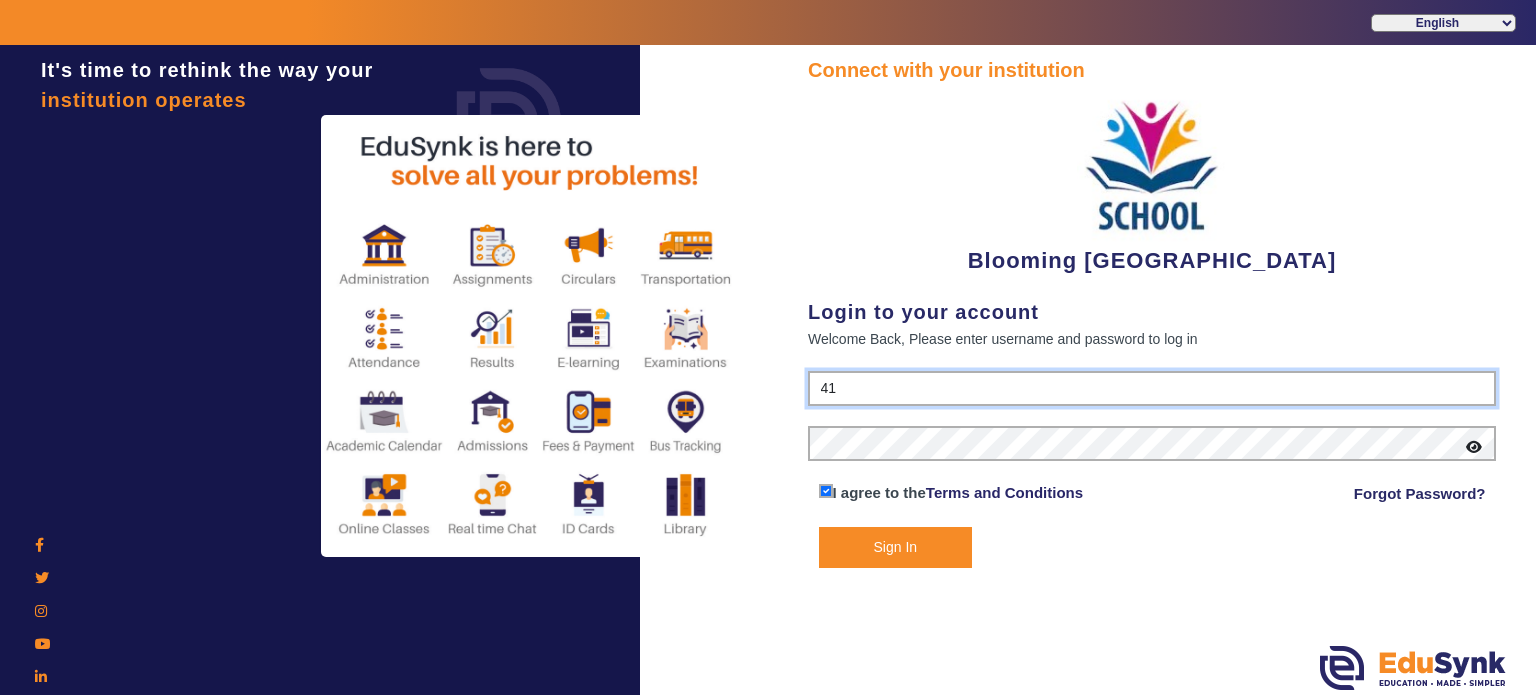 type on "4141419999" 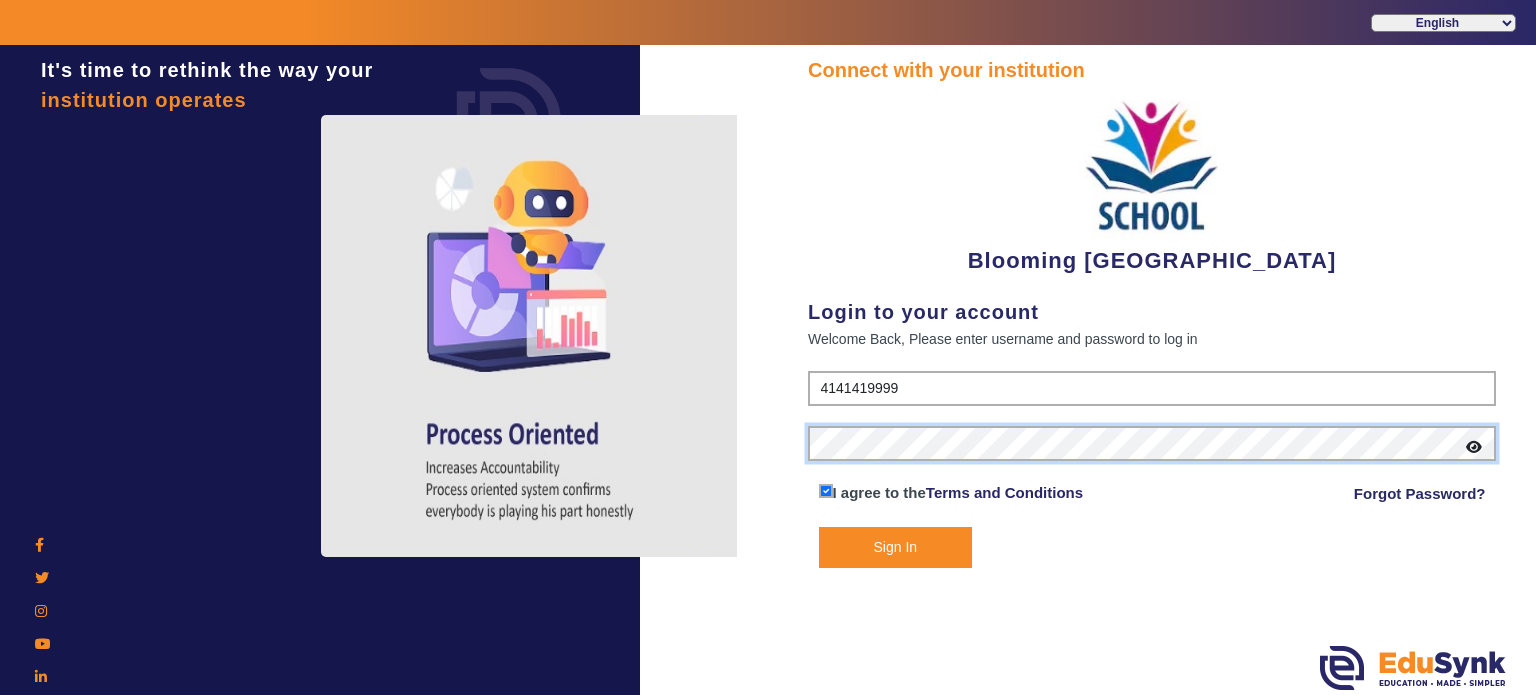 click on "Sign In" 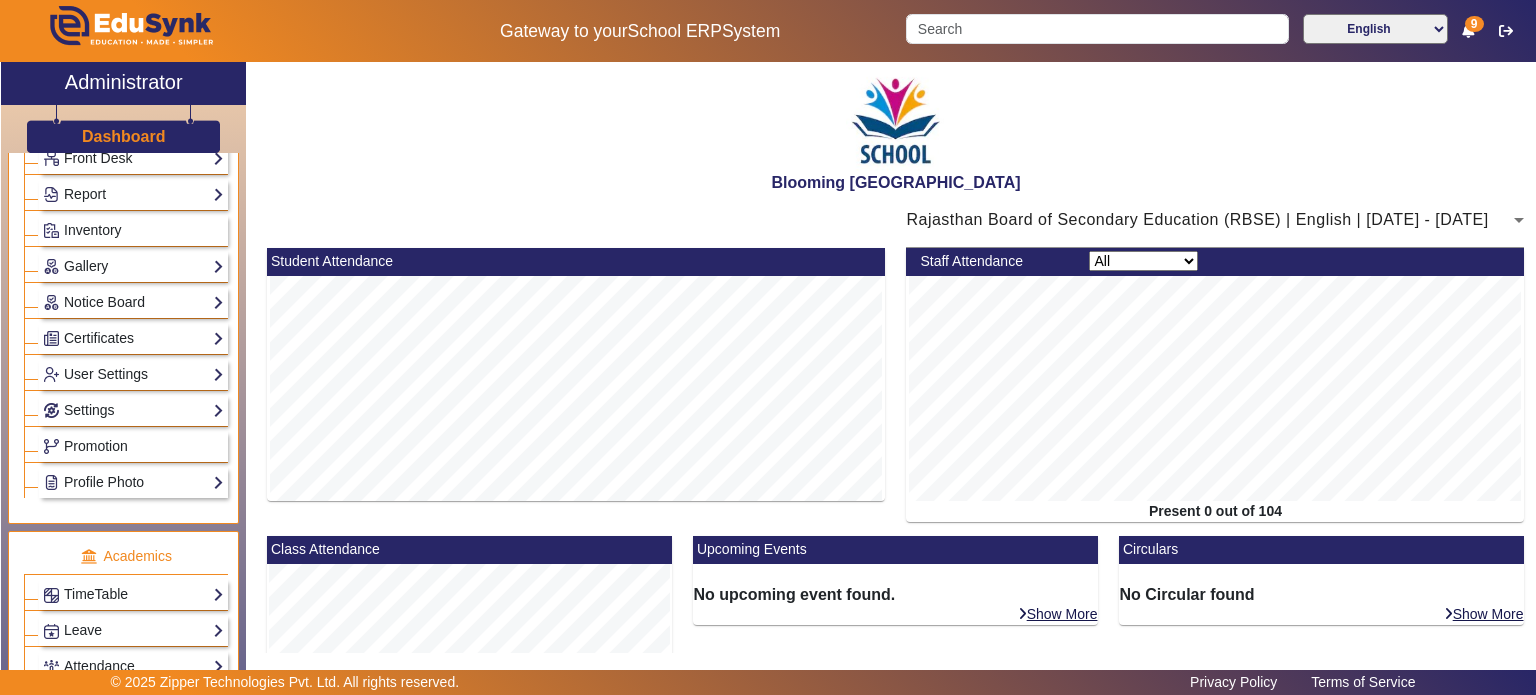 scroll, scrollTop: 428, scrollLeft: 0, axis: vertical 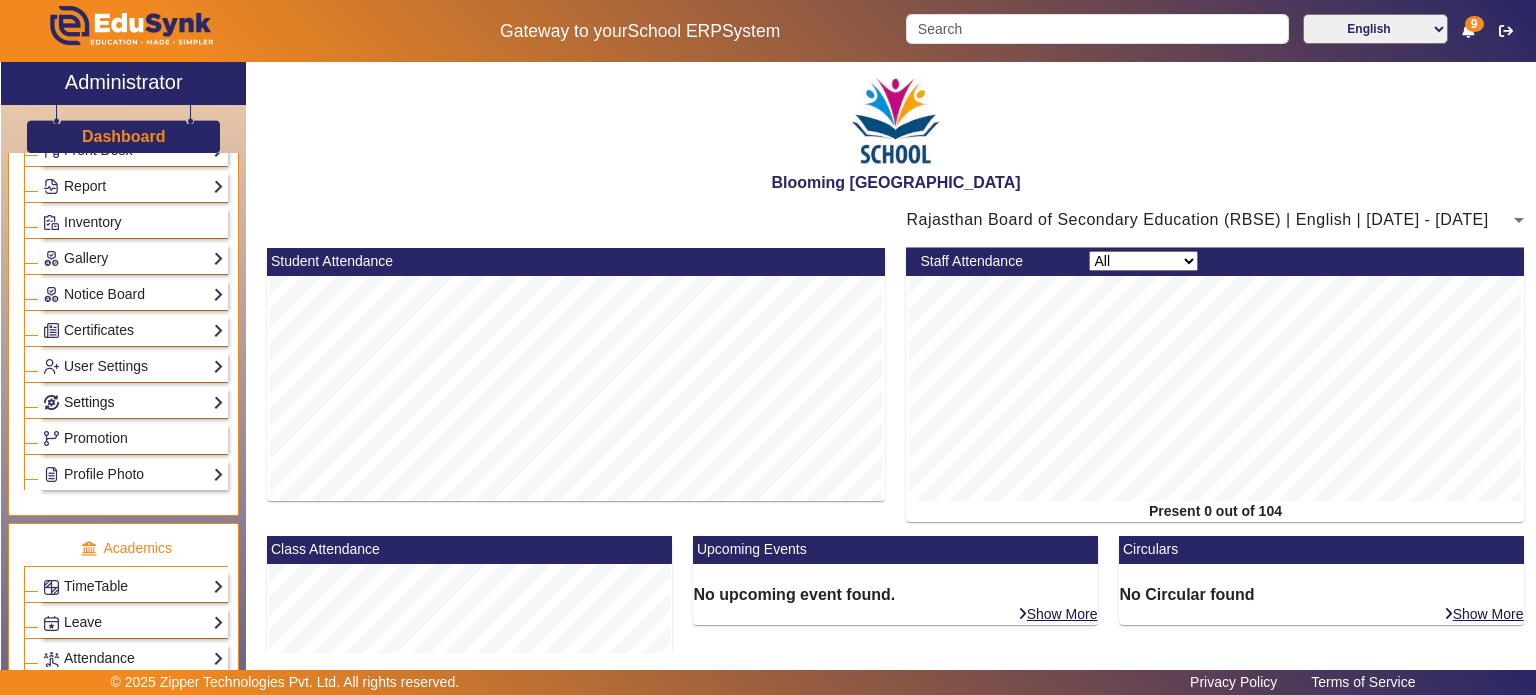 click on "Settings" 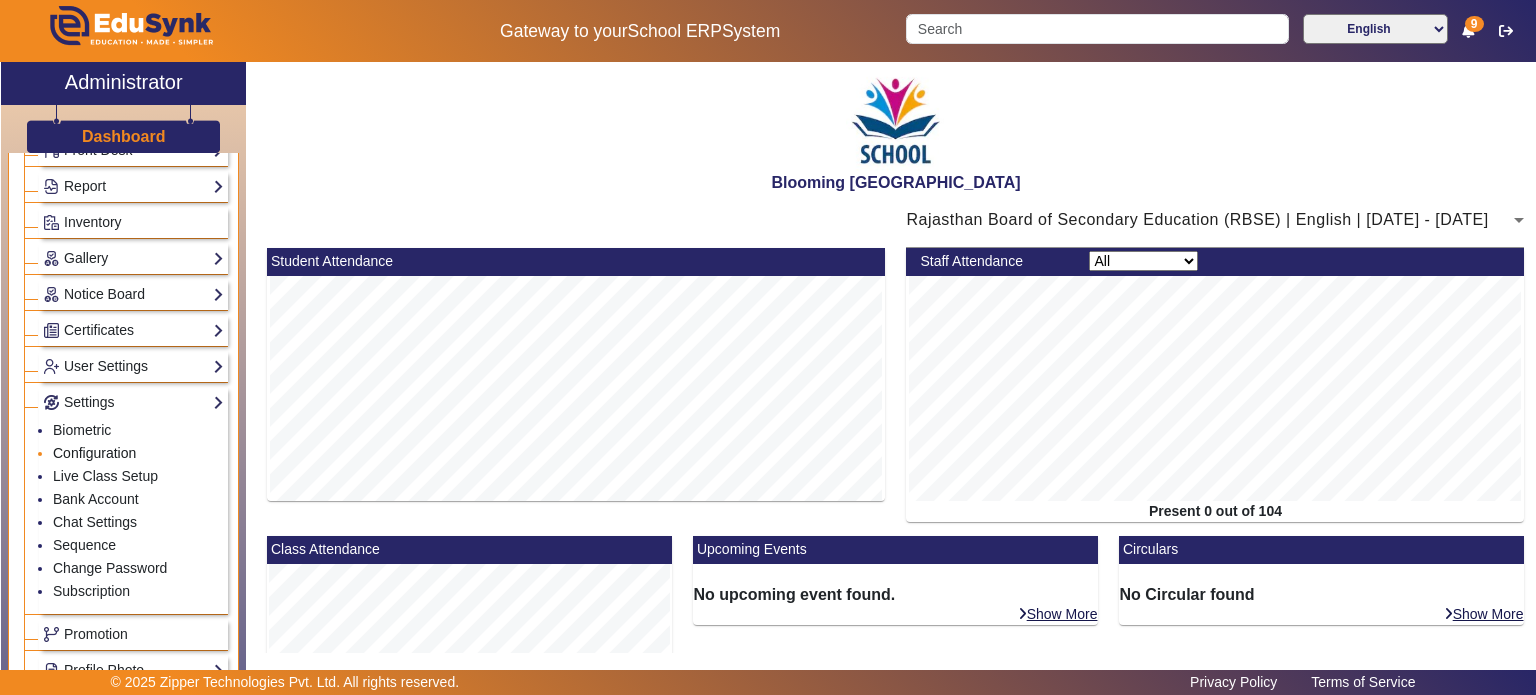 click on "Configuration" 